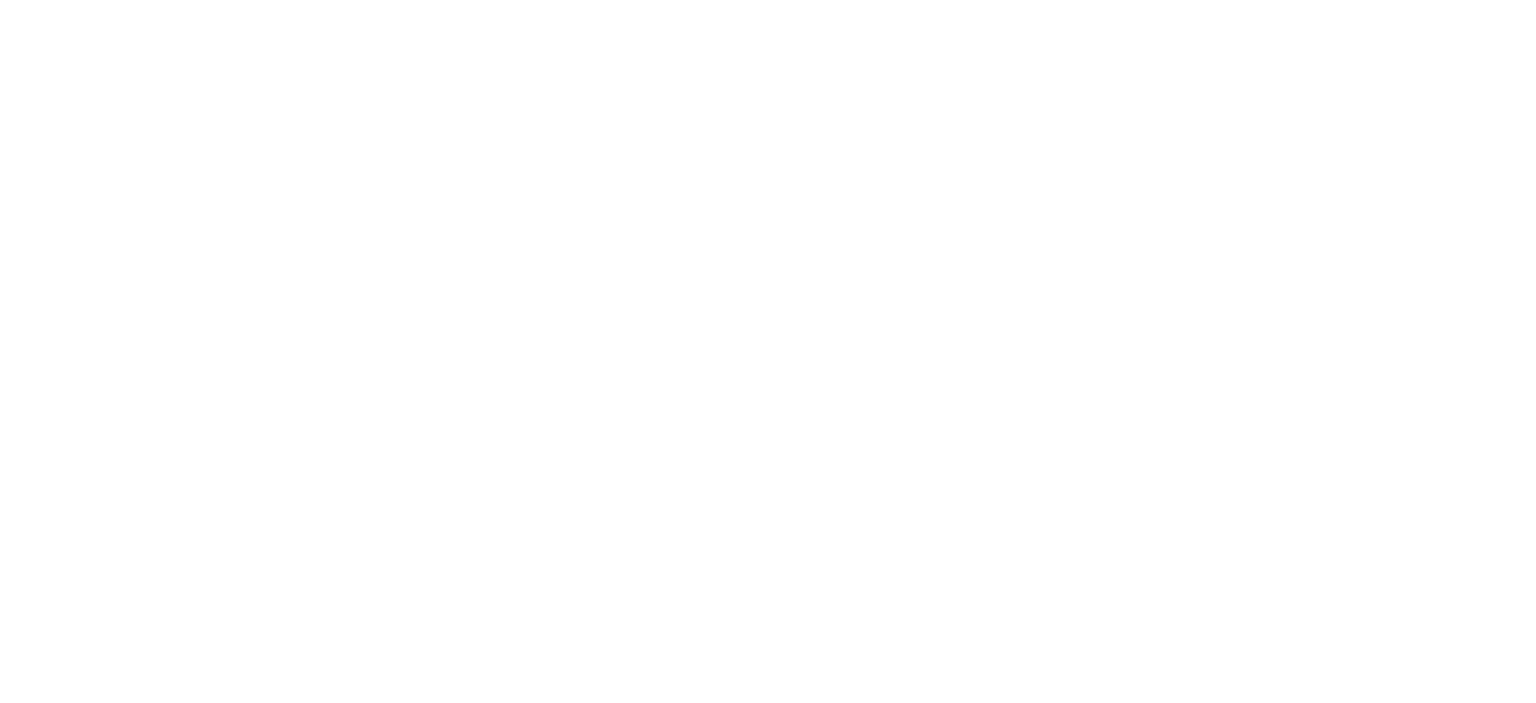 scroll, scrollTop: 0, scrollLeft: 0, axis: both 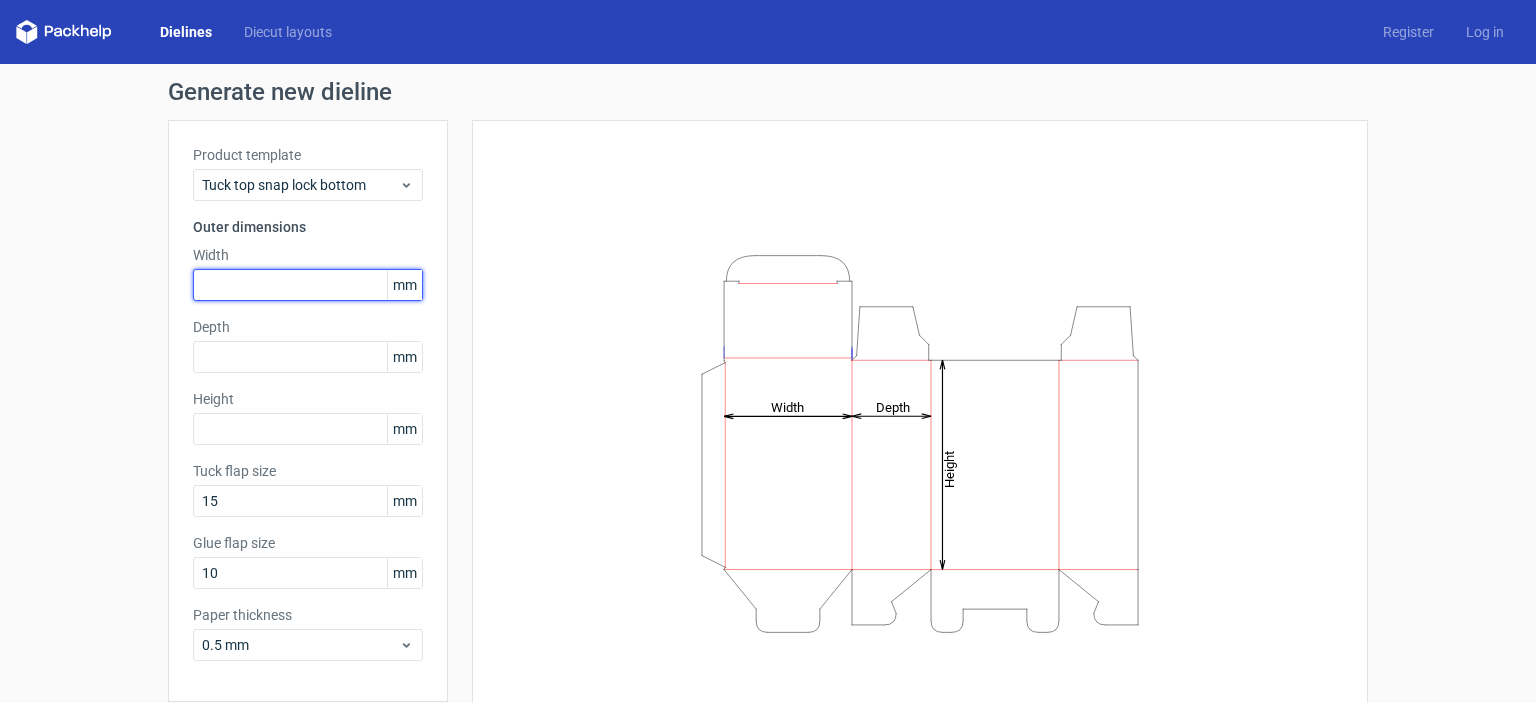 click at bounding box center [308, 285] 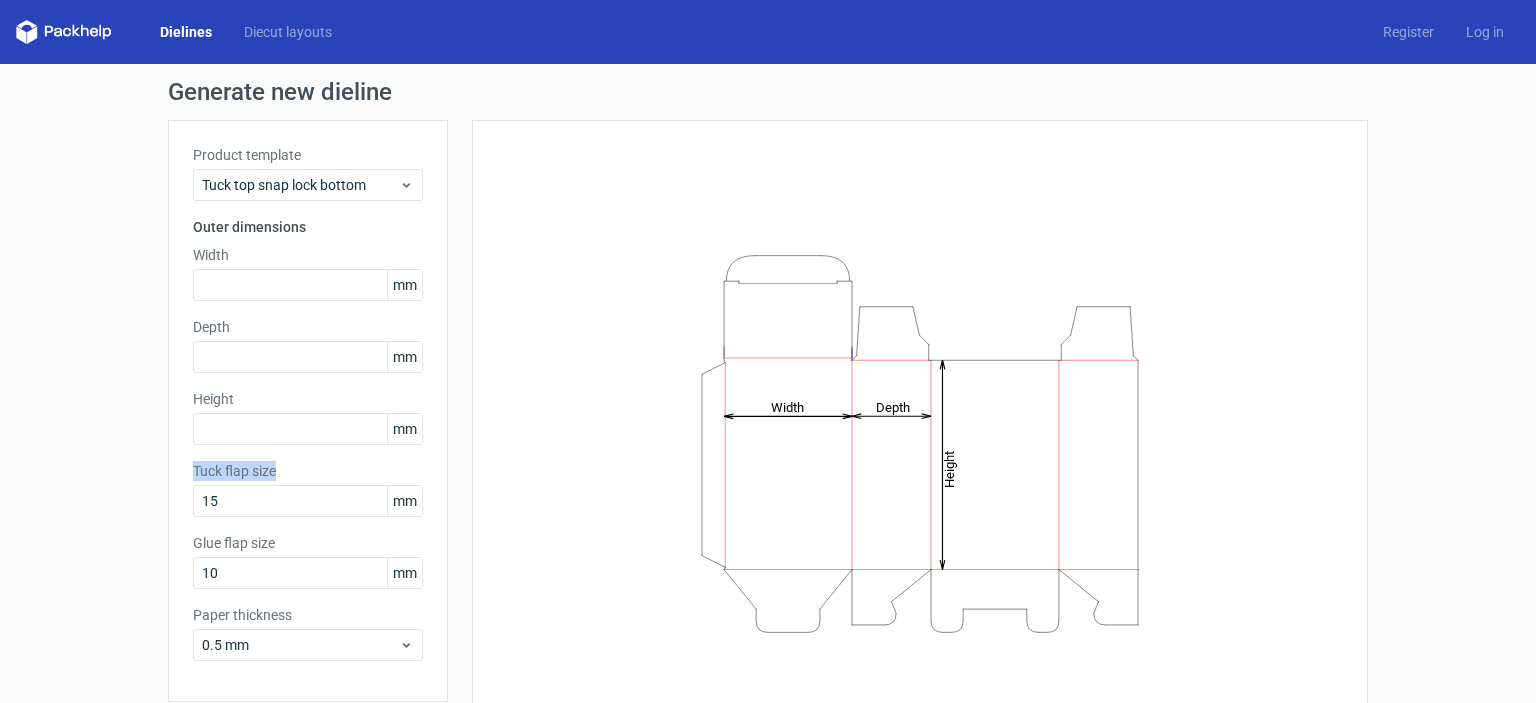 drag, startPoint x: 280, startPoint y: 475, endPoint x: 173, endPoint y: 467, distance: 107.298645 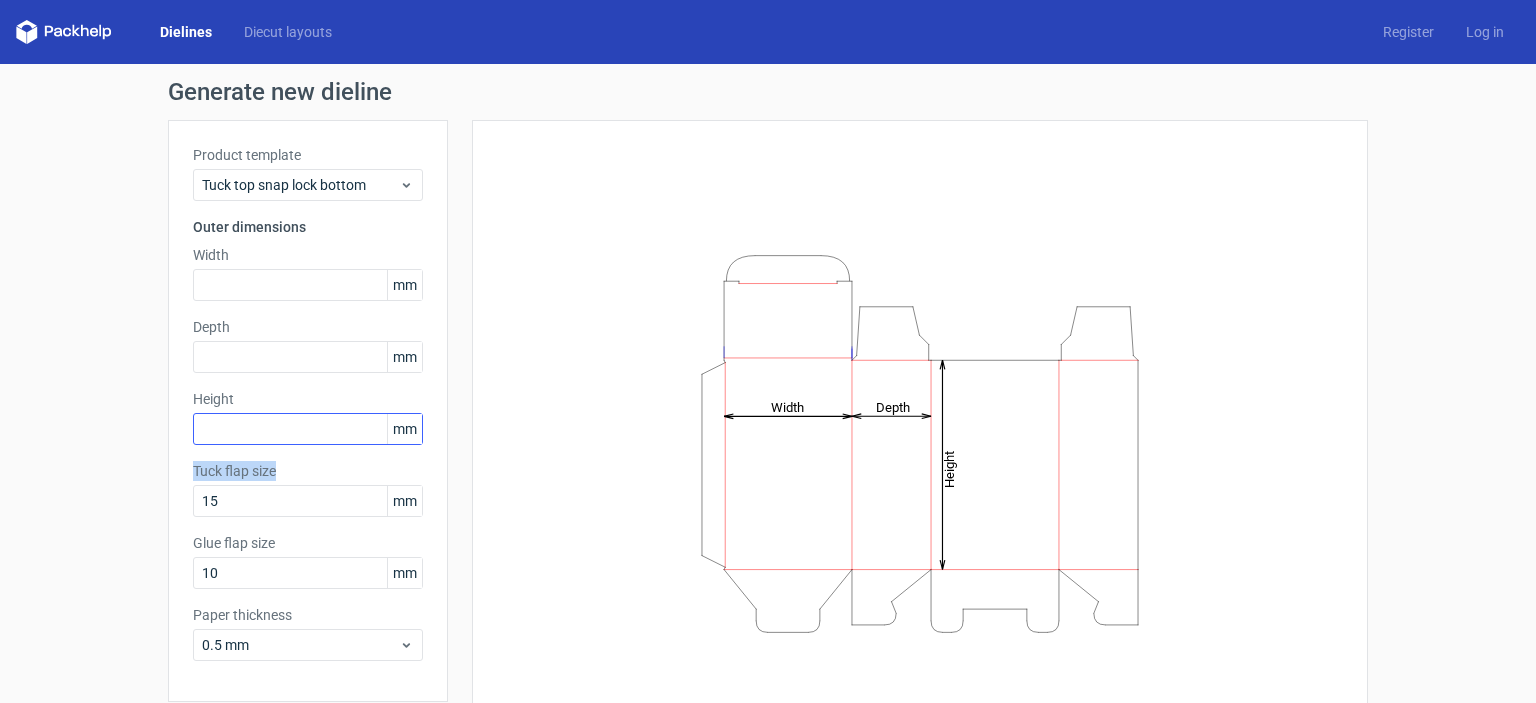 copy on "Tuck flap size" 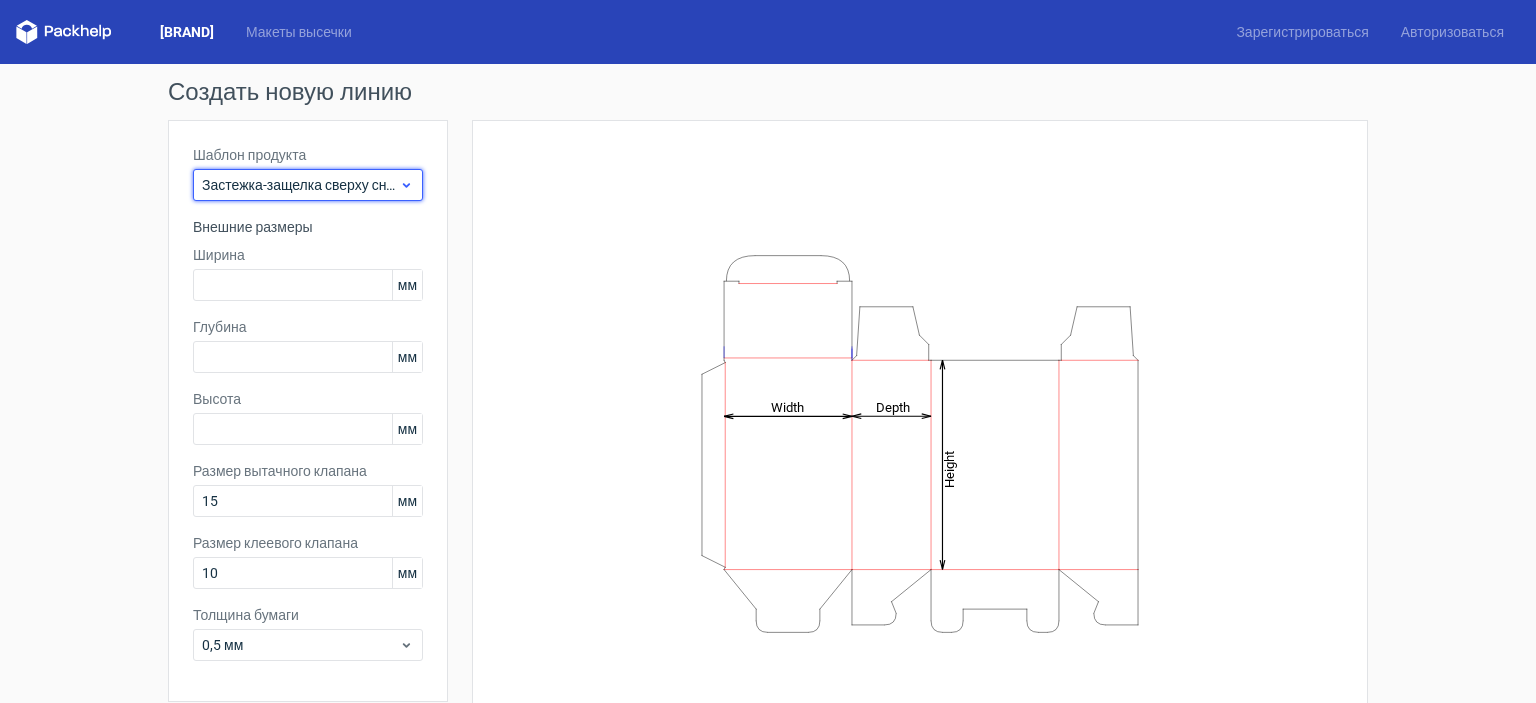 click on "Застежка-защелка сверху снизу" at bounding box center (305, 185) 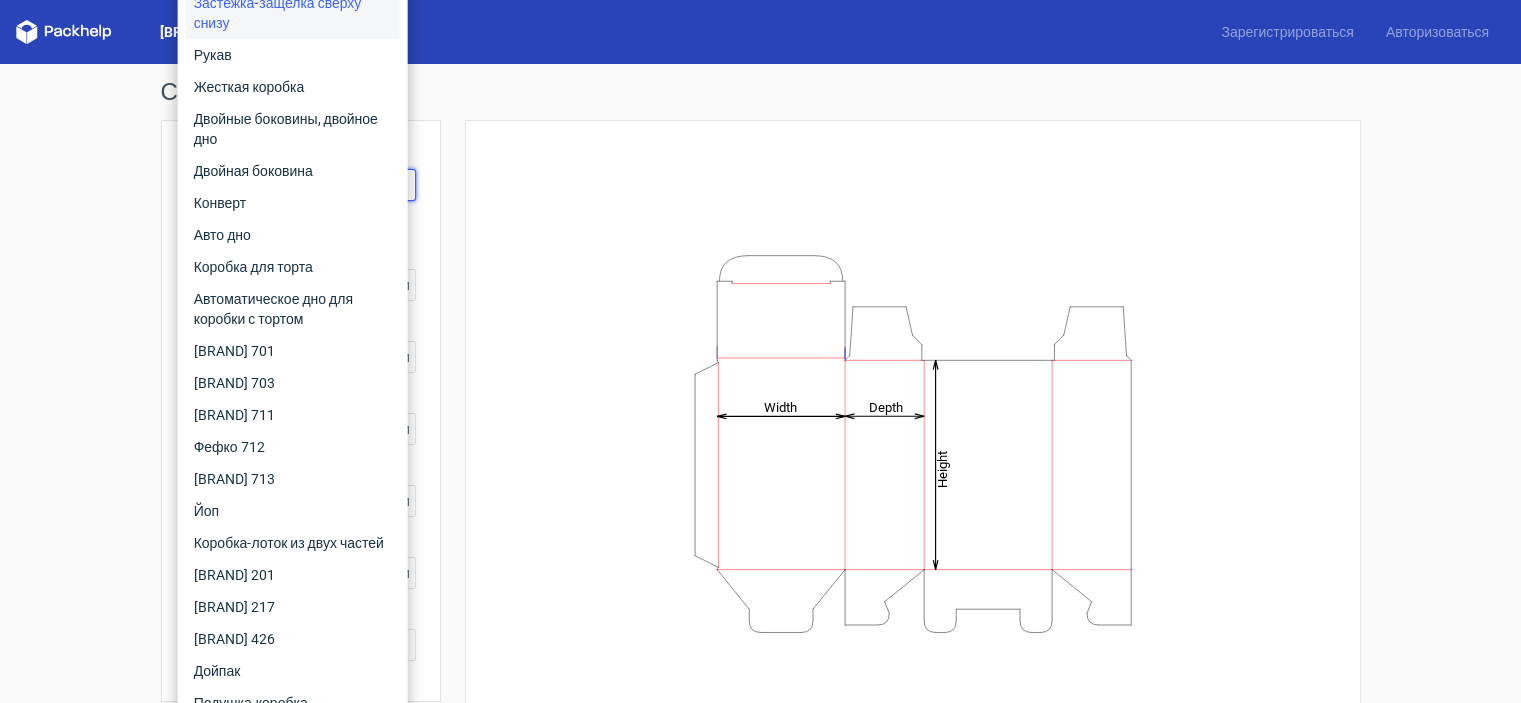 click on "Создать новую линию Шаблон продукта Застежка-защелка сверху снизу Внешние размеры Ширина мм Глубина мм Высота мм Размер вытачного клапана 15 мм Размер клеевого клапана 10 мм Толщина бумаги 0,5 мм Генерировать  Height   Depth   Width" at bounding box center (760, 423) 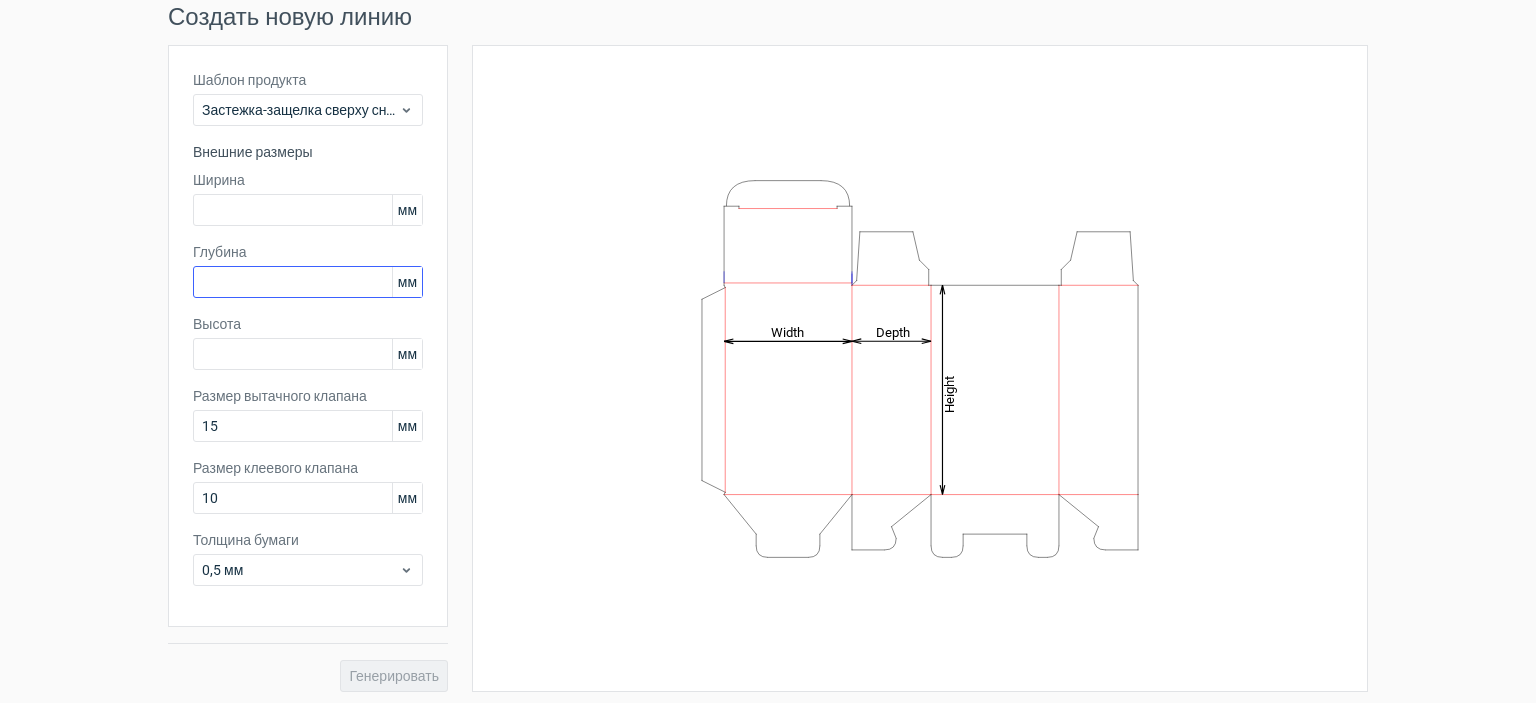 scroll, scrollTop: 79, scrollLeft: 0, axis: vertical 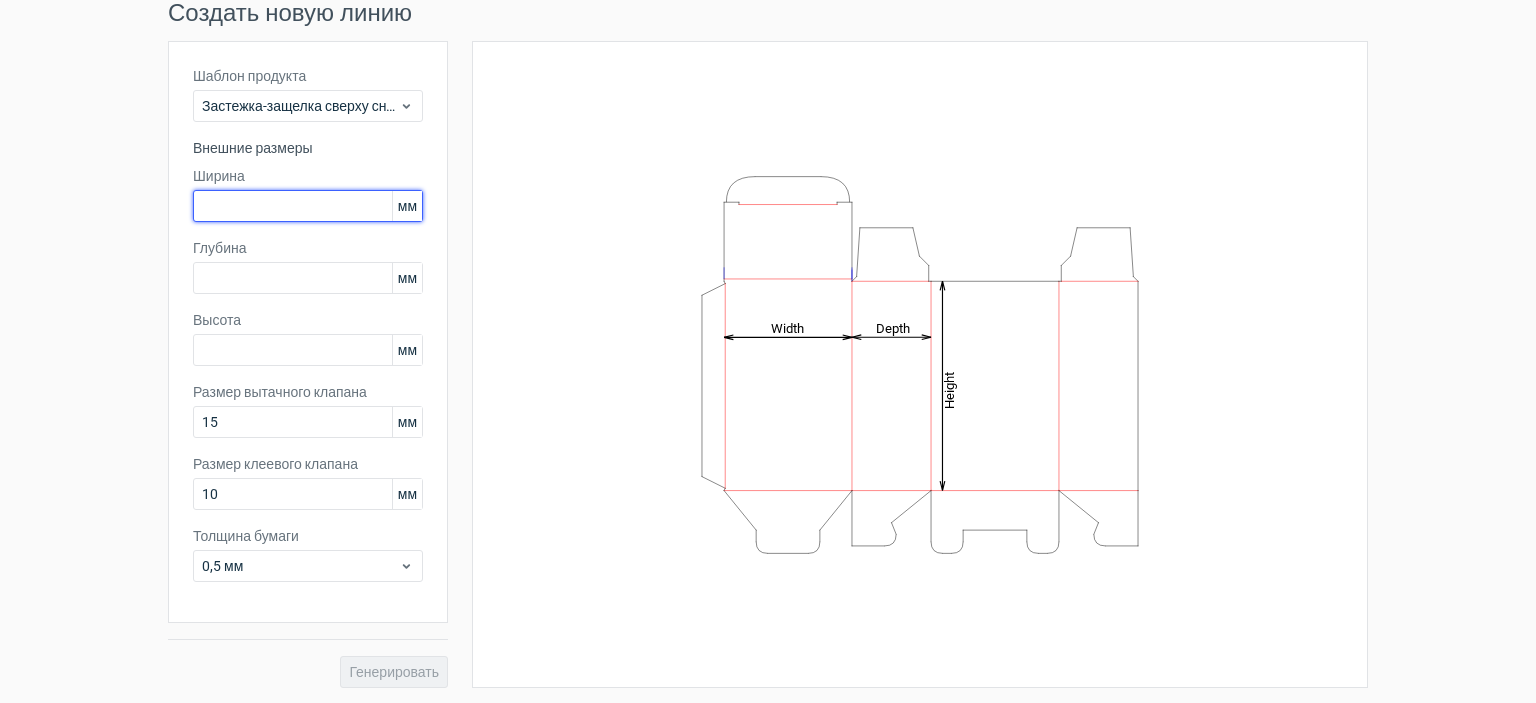 click at bounding box center [308, 206] 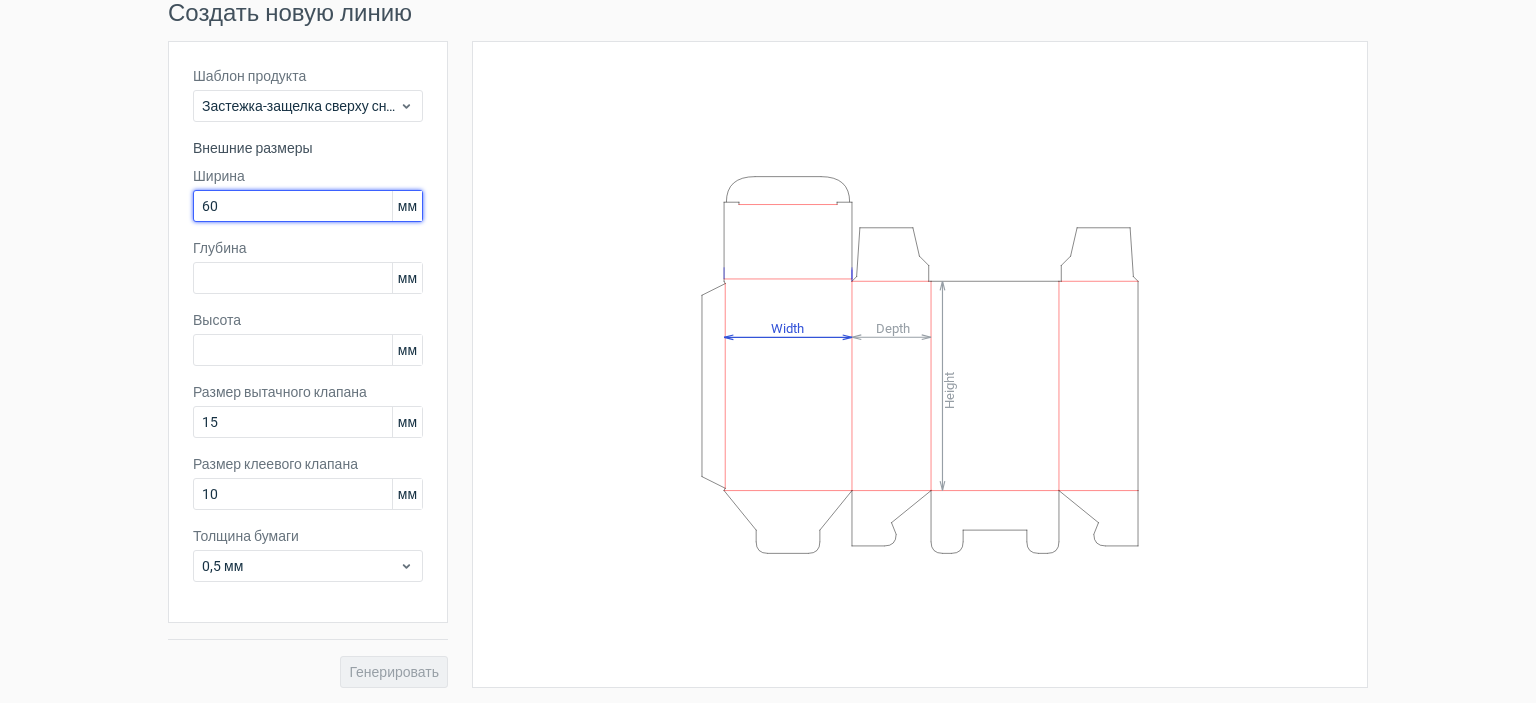 type on "6" 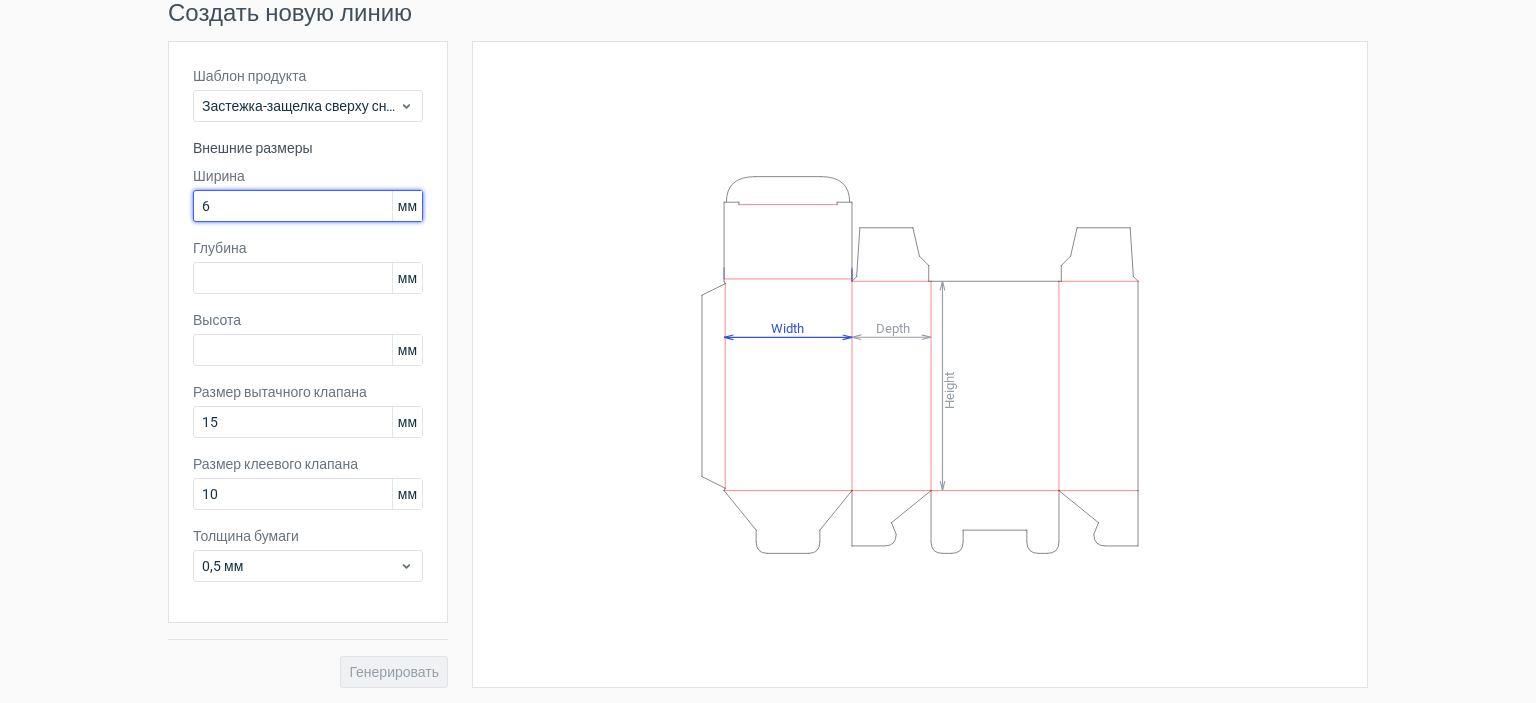 type 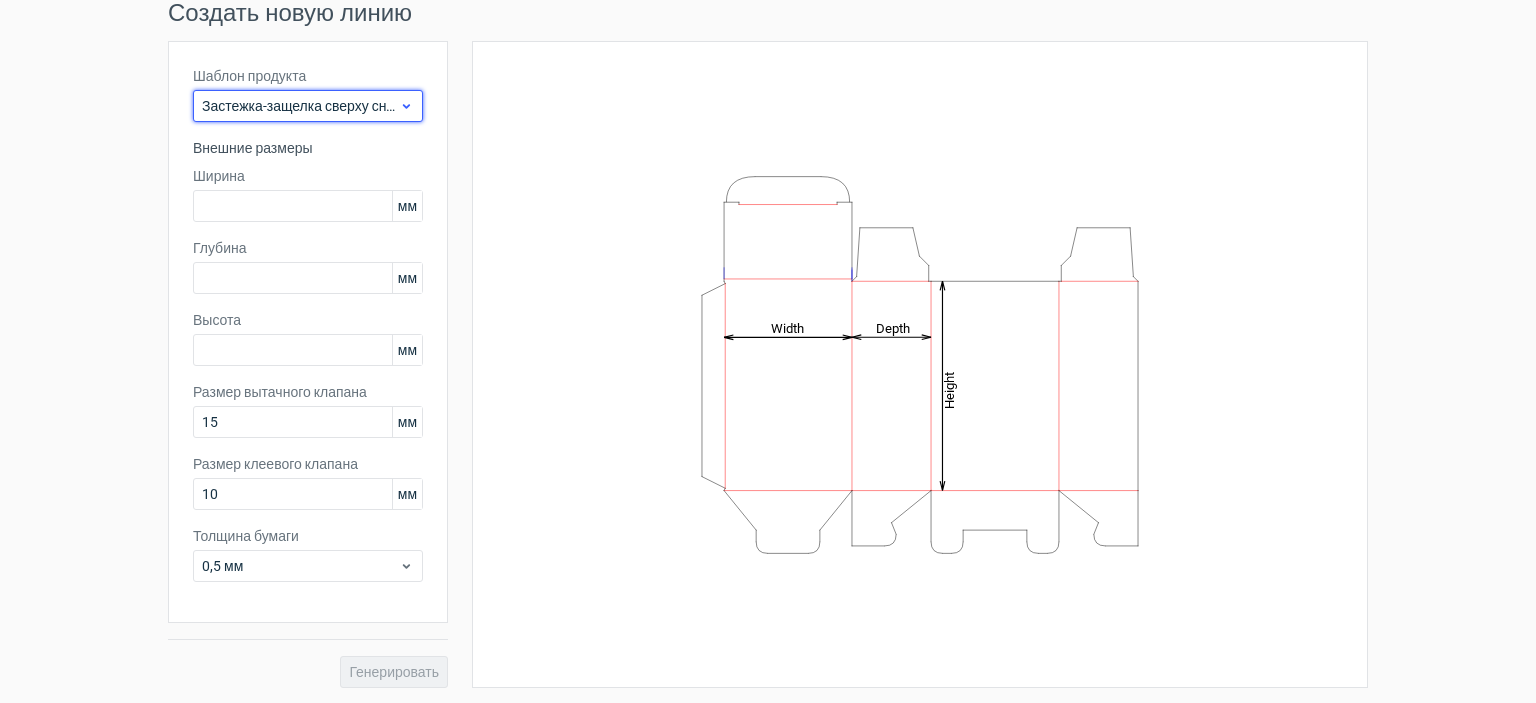 click on "Застежка-защелка сверху снизу" at bounding box center [308, 106] 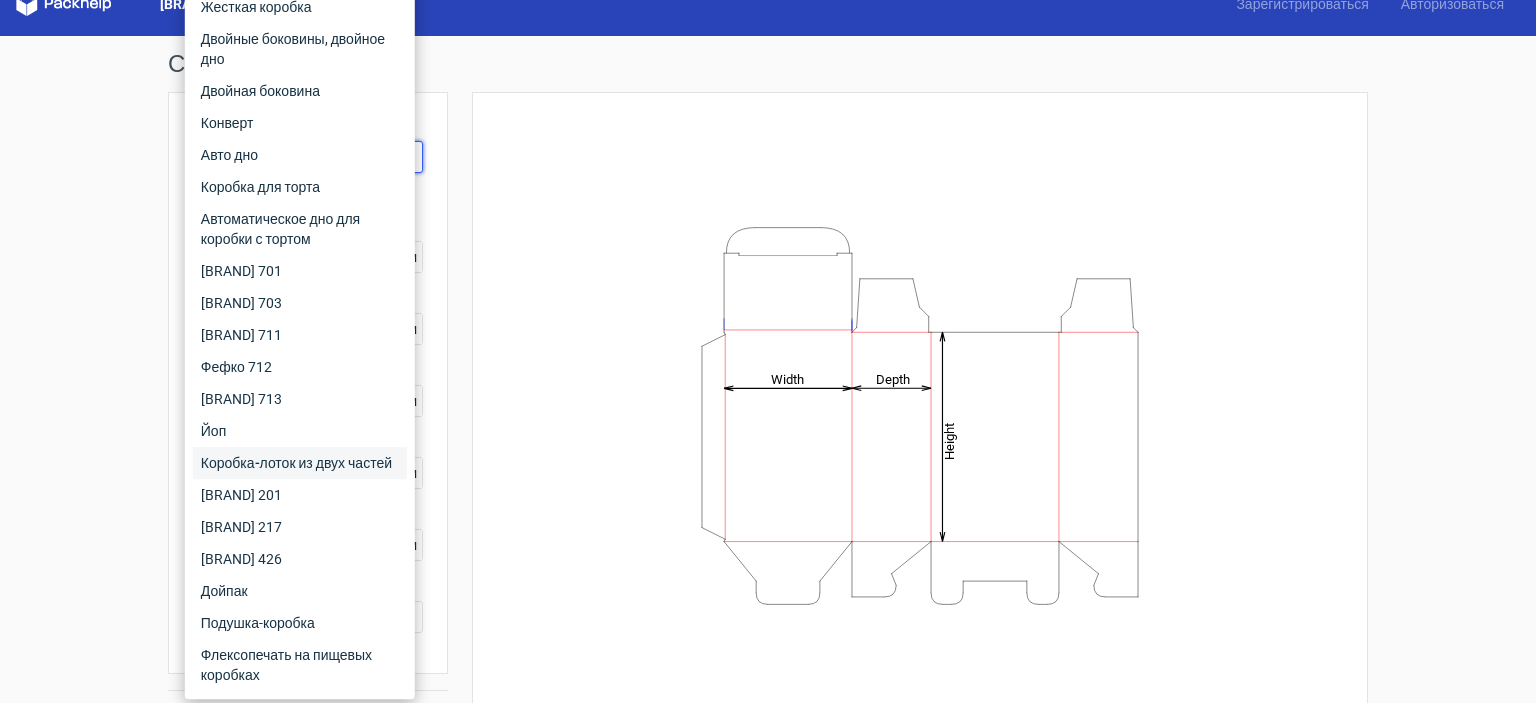 scroll, scrollTop: 79, scrollLeft: 0, axis: vertical 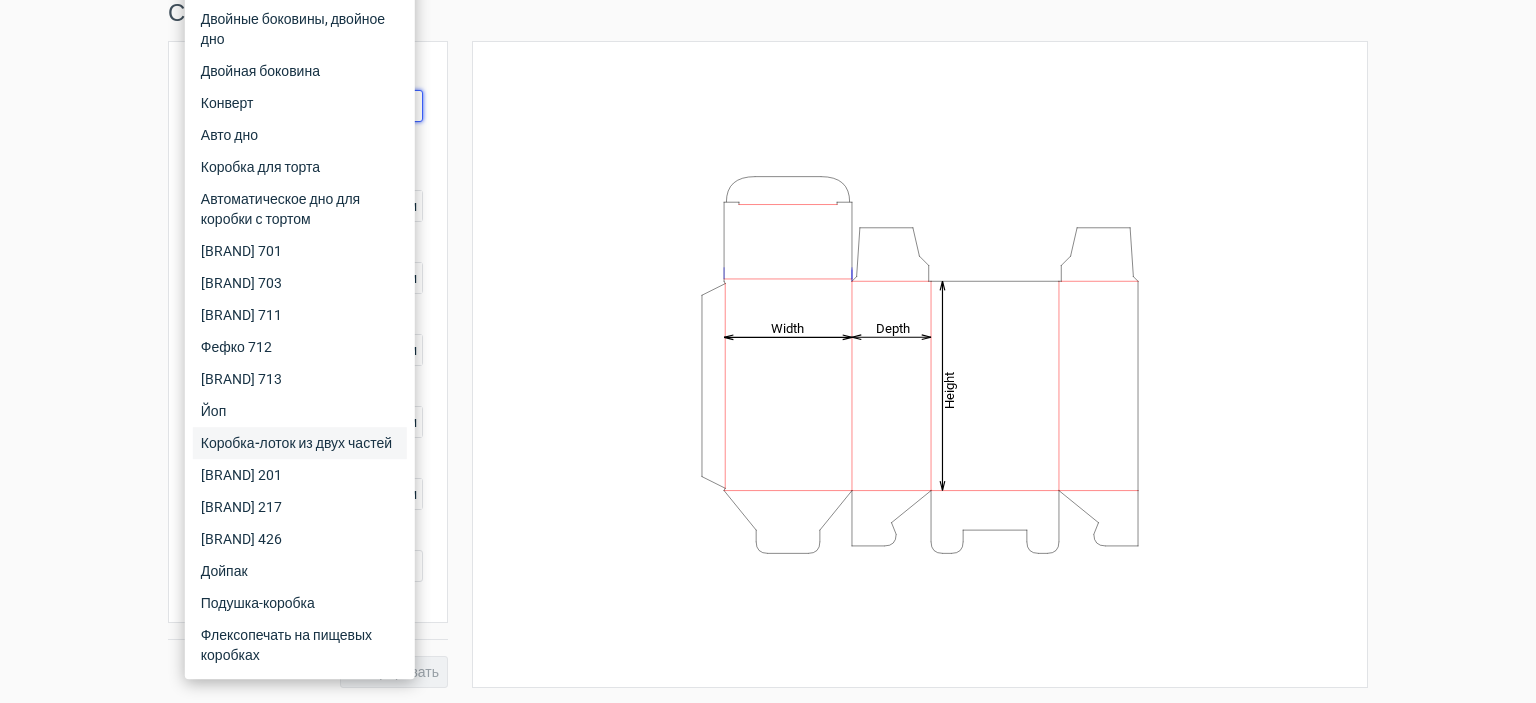 click on "Коробка-лоток из двух частей" at bounding box center (296, 443) 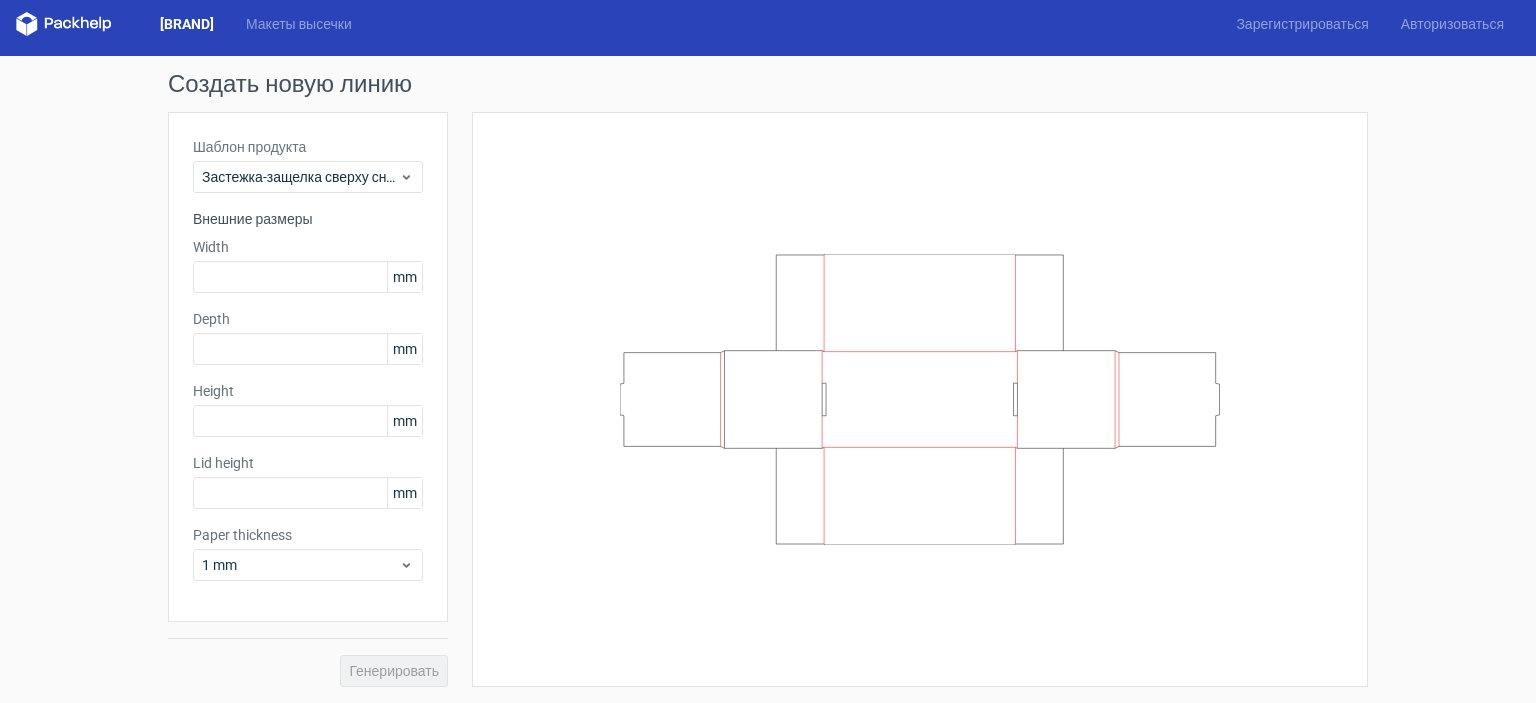 scroll, scrollTop: 7, scrollLeft: 0, axis: vertical 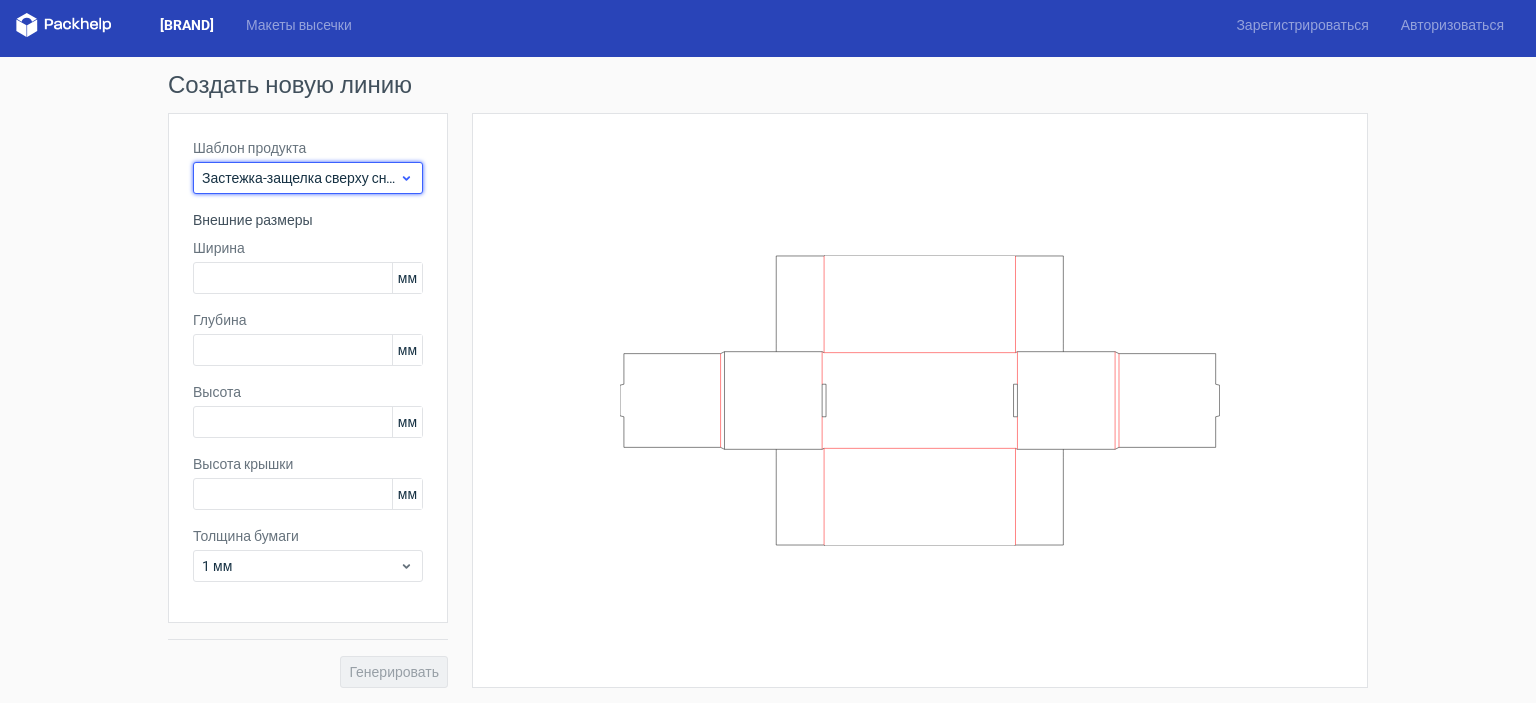 click on "Застежка-защелка сверху снизу" at bounding box center [308, 178] 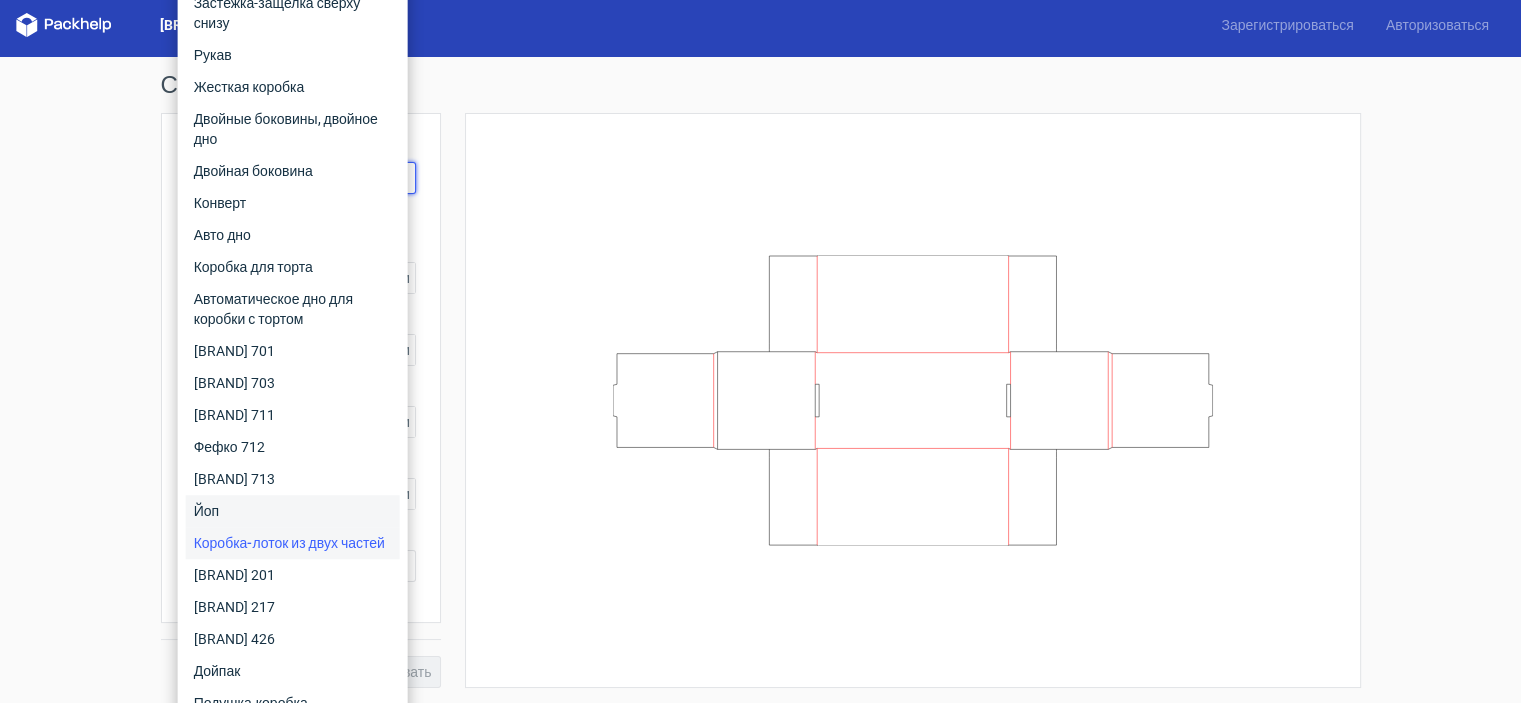 click on "Йоп" at bounding box center [293, 511] 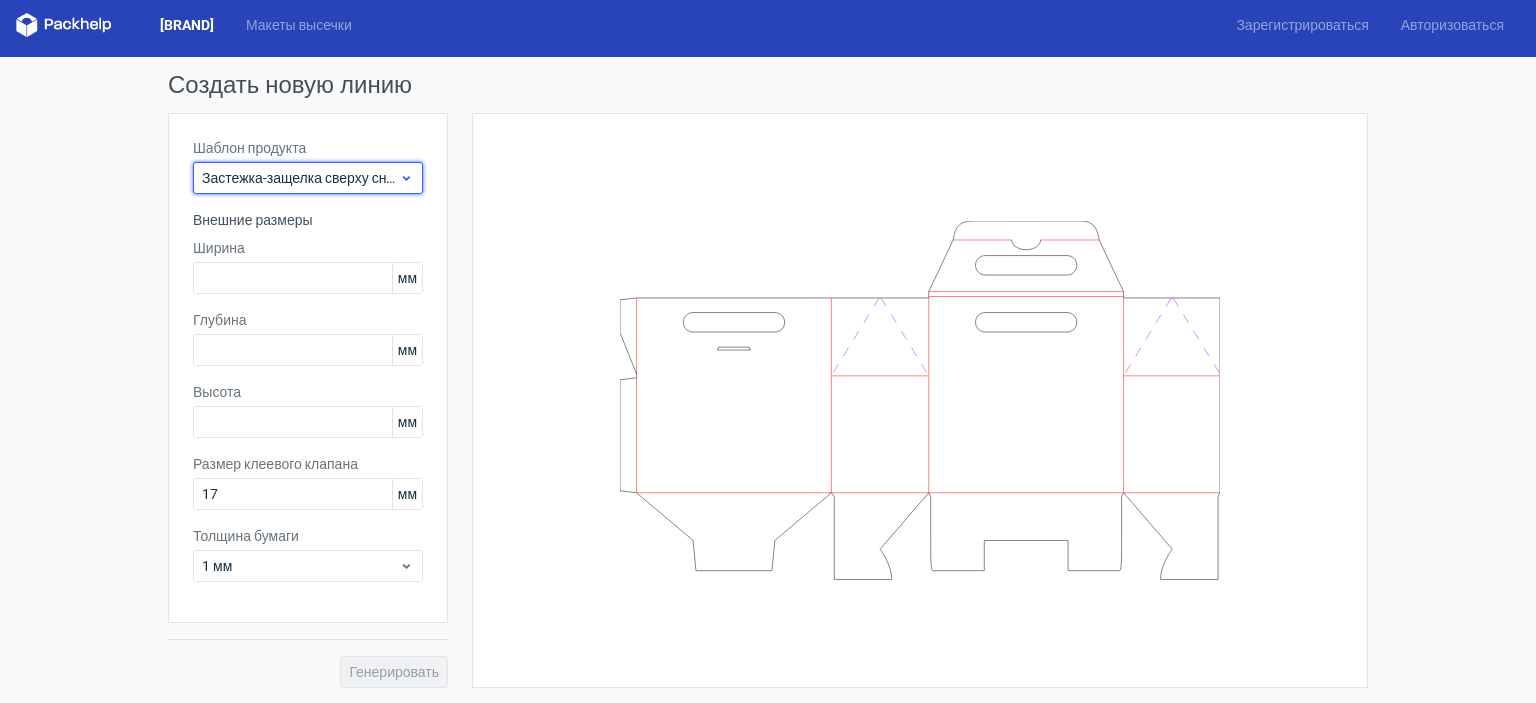 click on "Застежка-защелка сверху снизу" at bounding box center [305, 178] 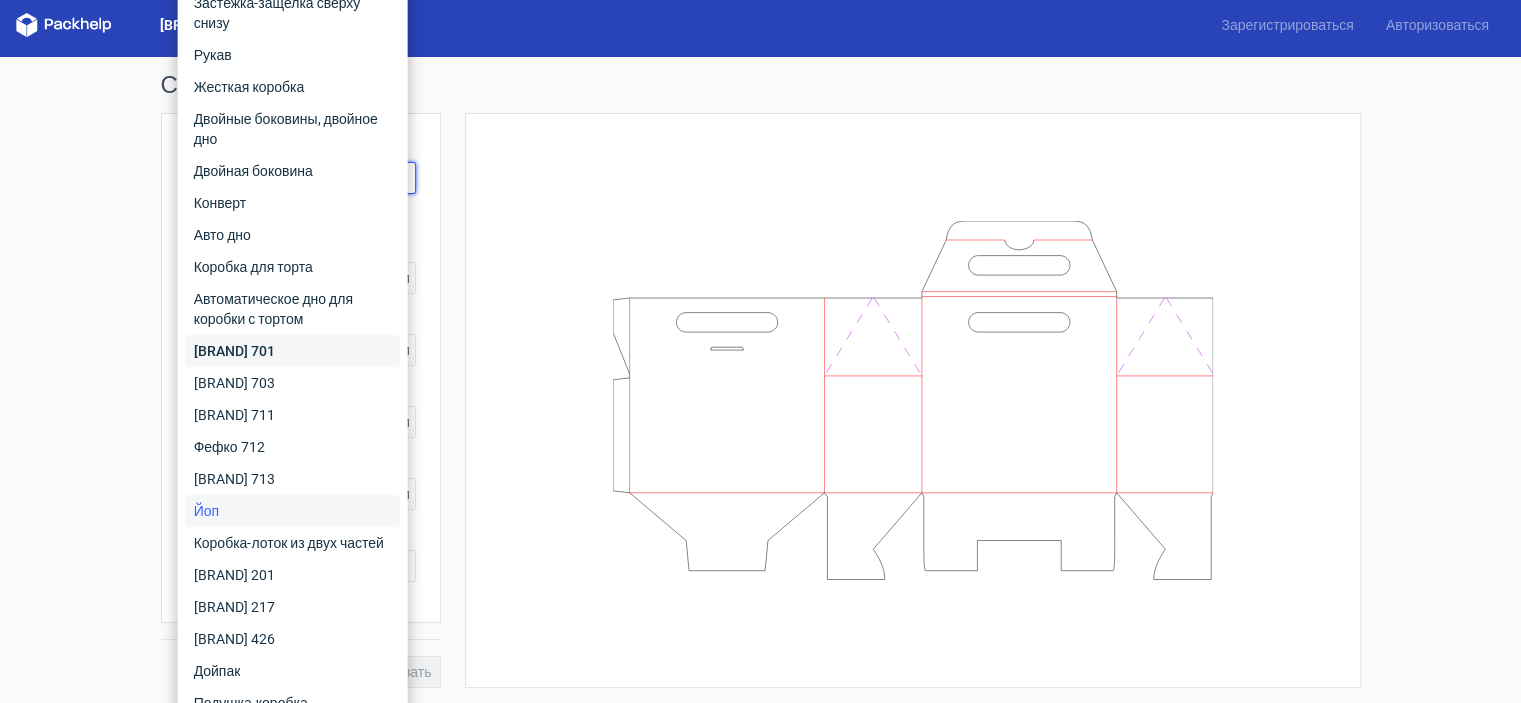 click on "[BRAND] 701" at bounding box center [234, 351] 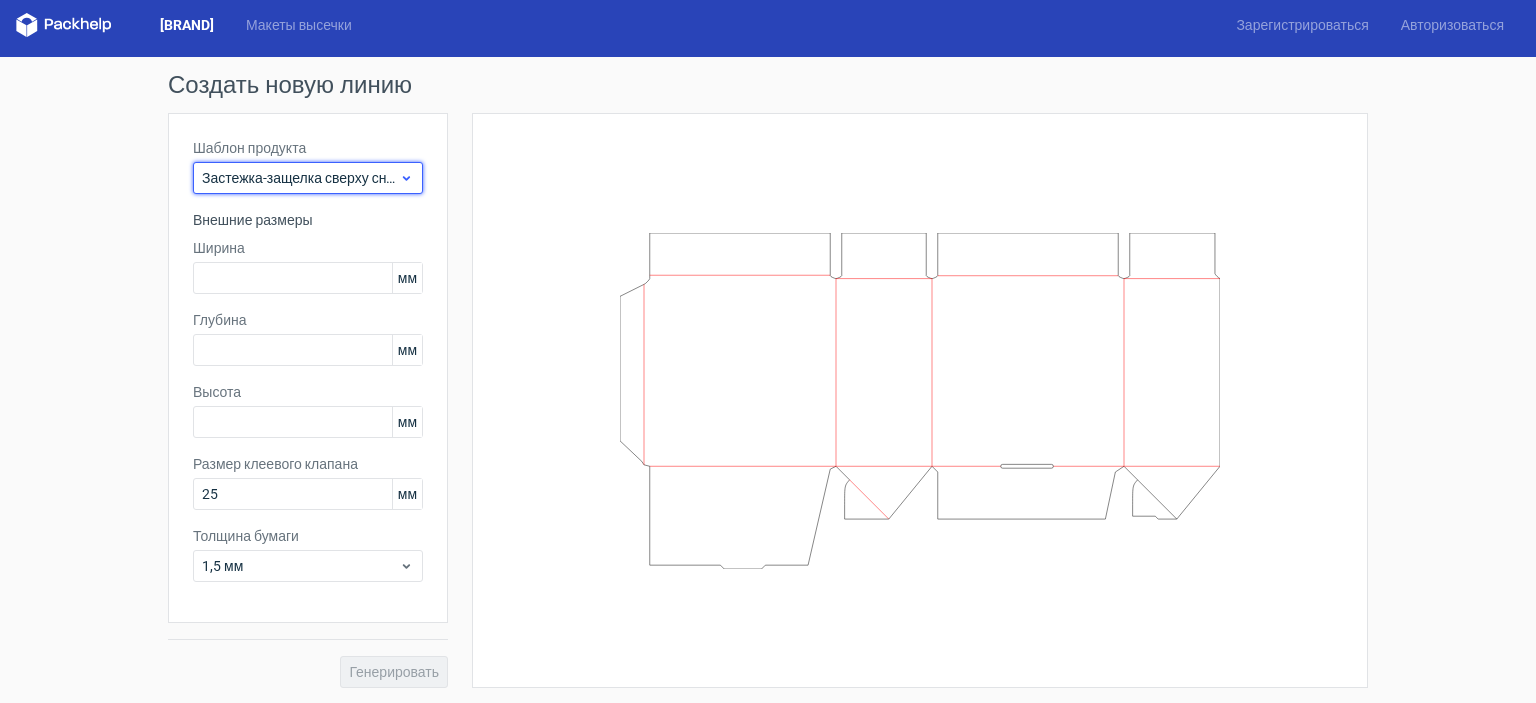 click 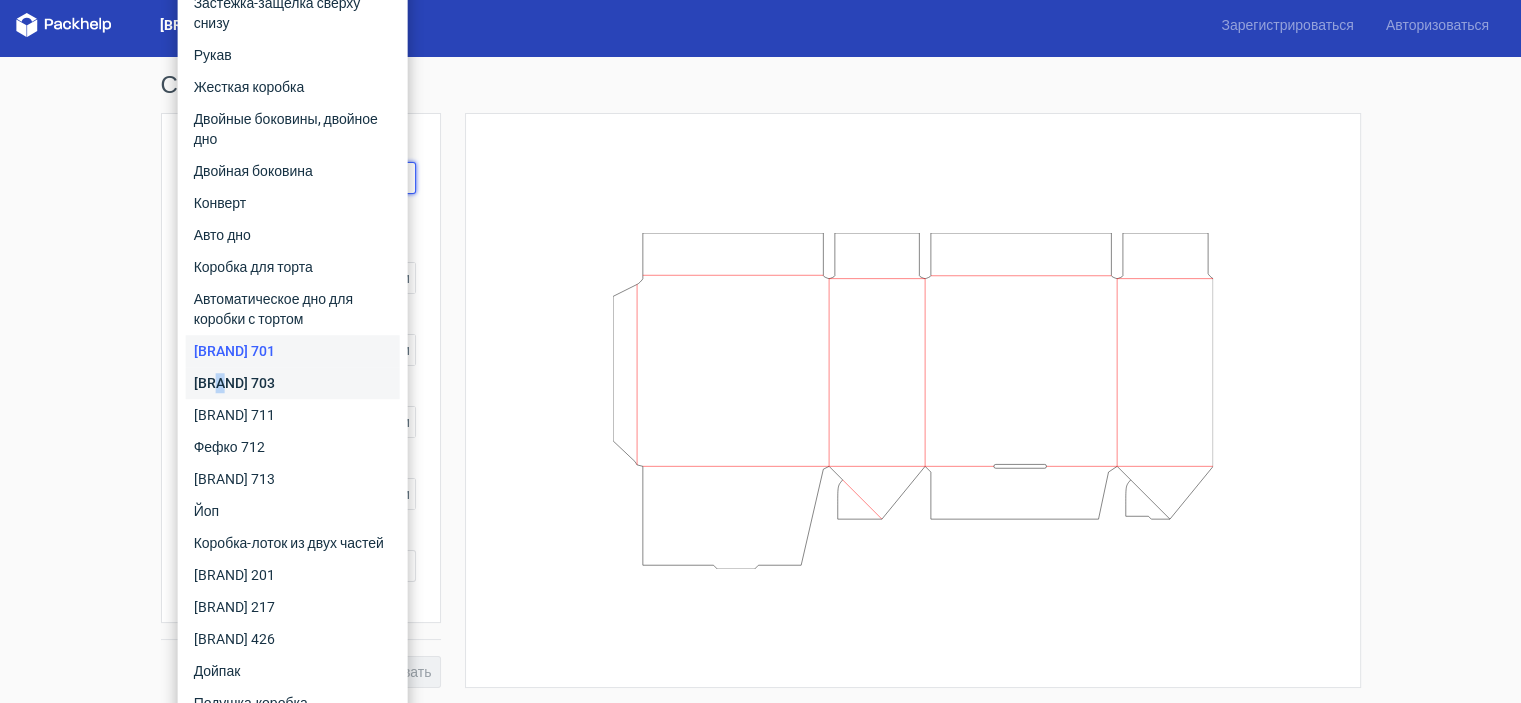 click on "[BRAND] 703" at bounding box center (234, 383) 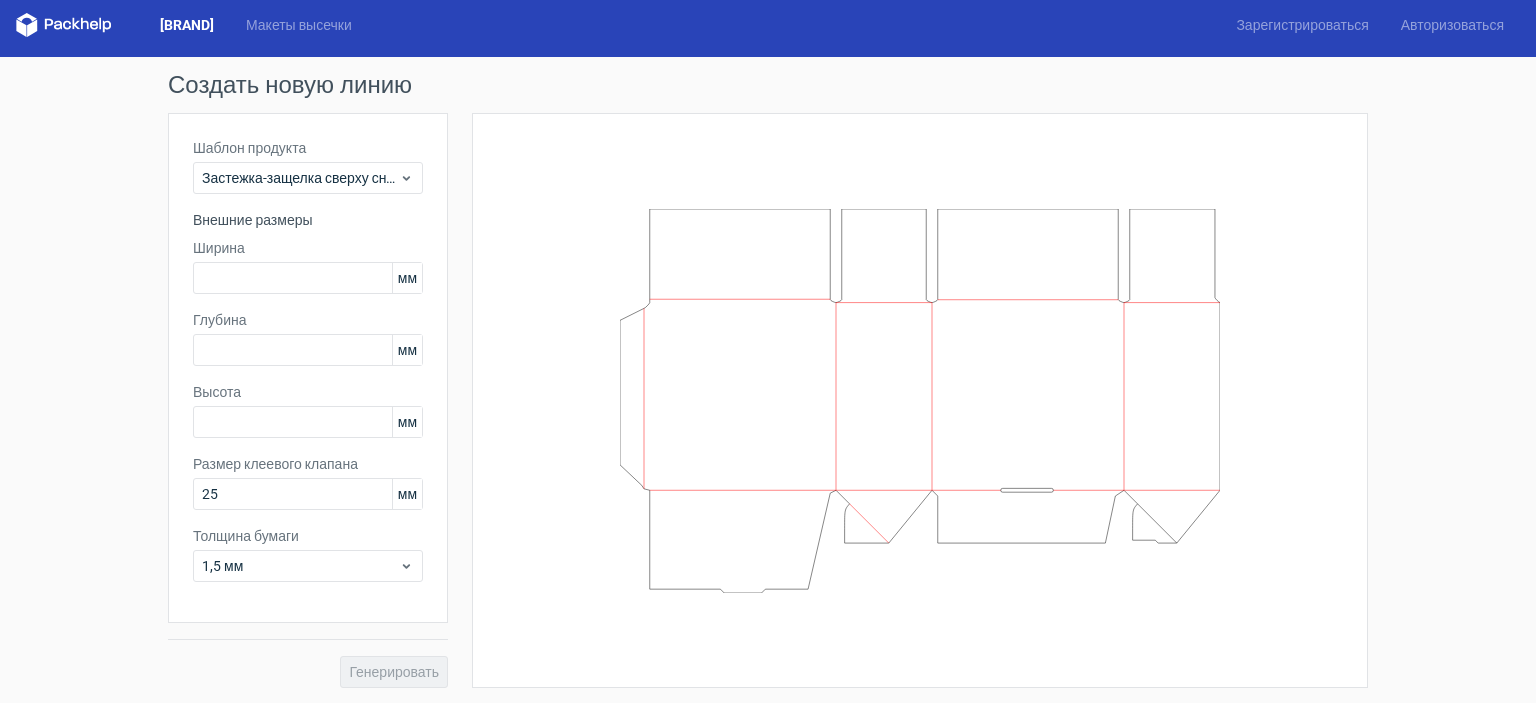 click on "Шаблон продукта Застежка-защелка сверху снизу Внешние размеры Ширина мм Глубина мм Высота мм Размер клеевого клапана 25 мм Толщина бумаги 1,5 мм" at bounding box center (308, 368) 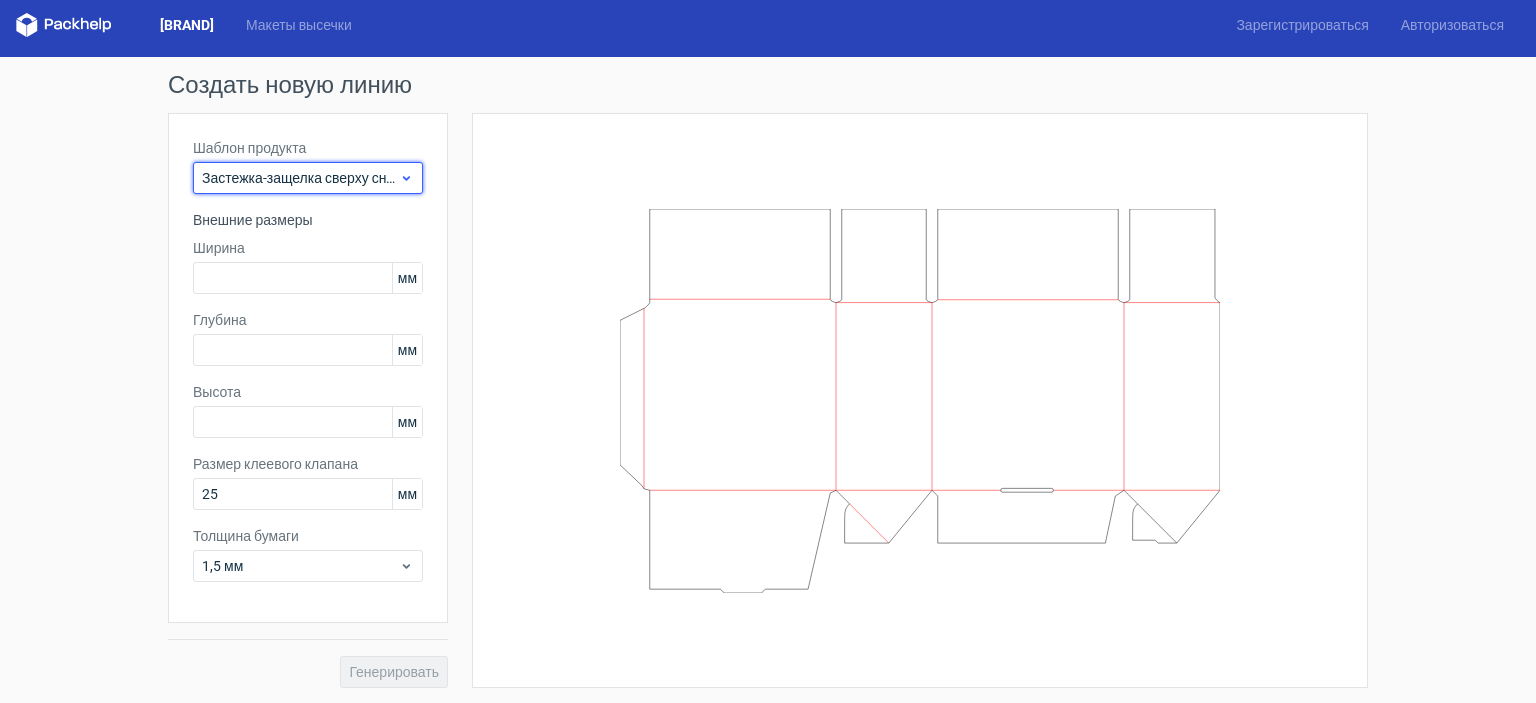 click on "Застежка-защелка сверху снизу" at bounding box center [305, 178] 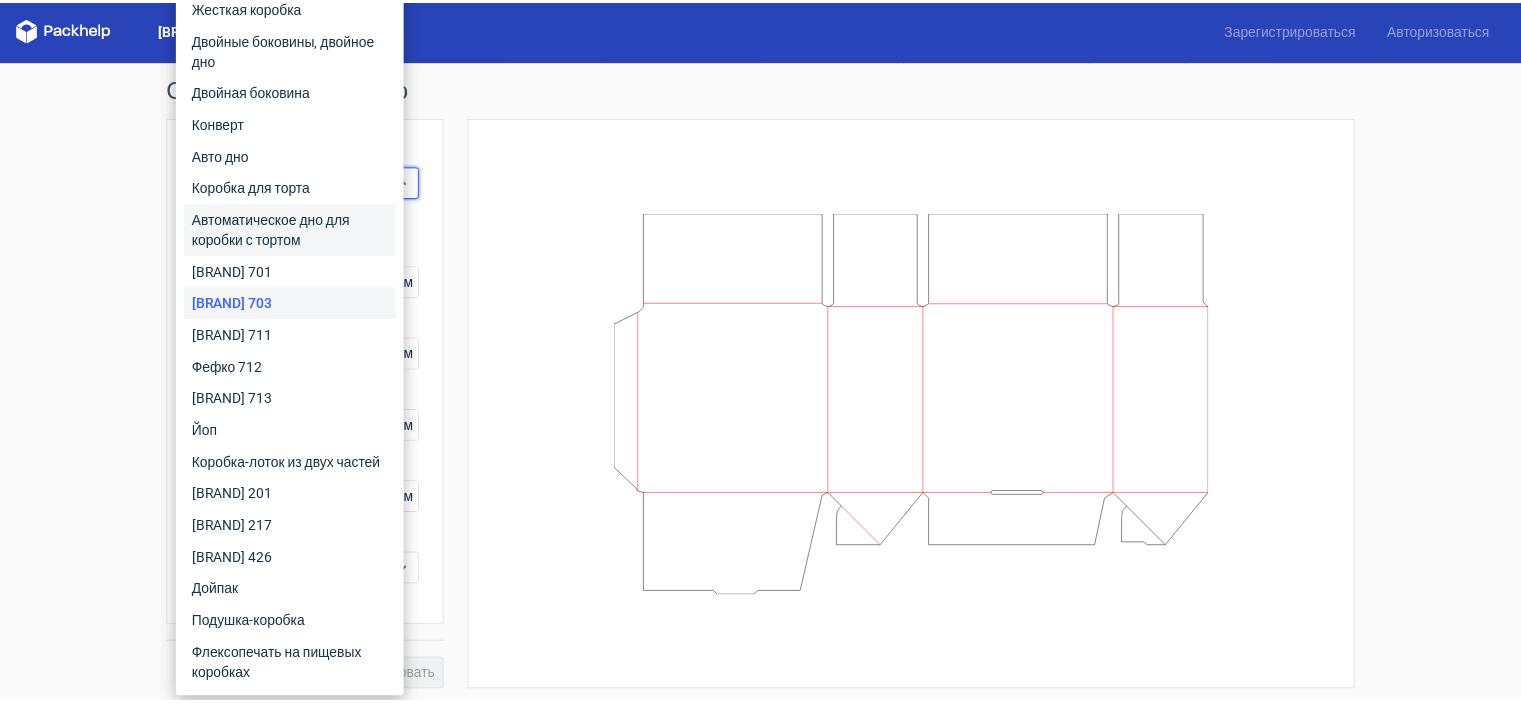 scroll, scrollTop: 0, scrollLeft: 0, axis: both 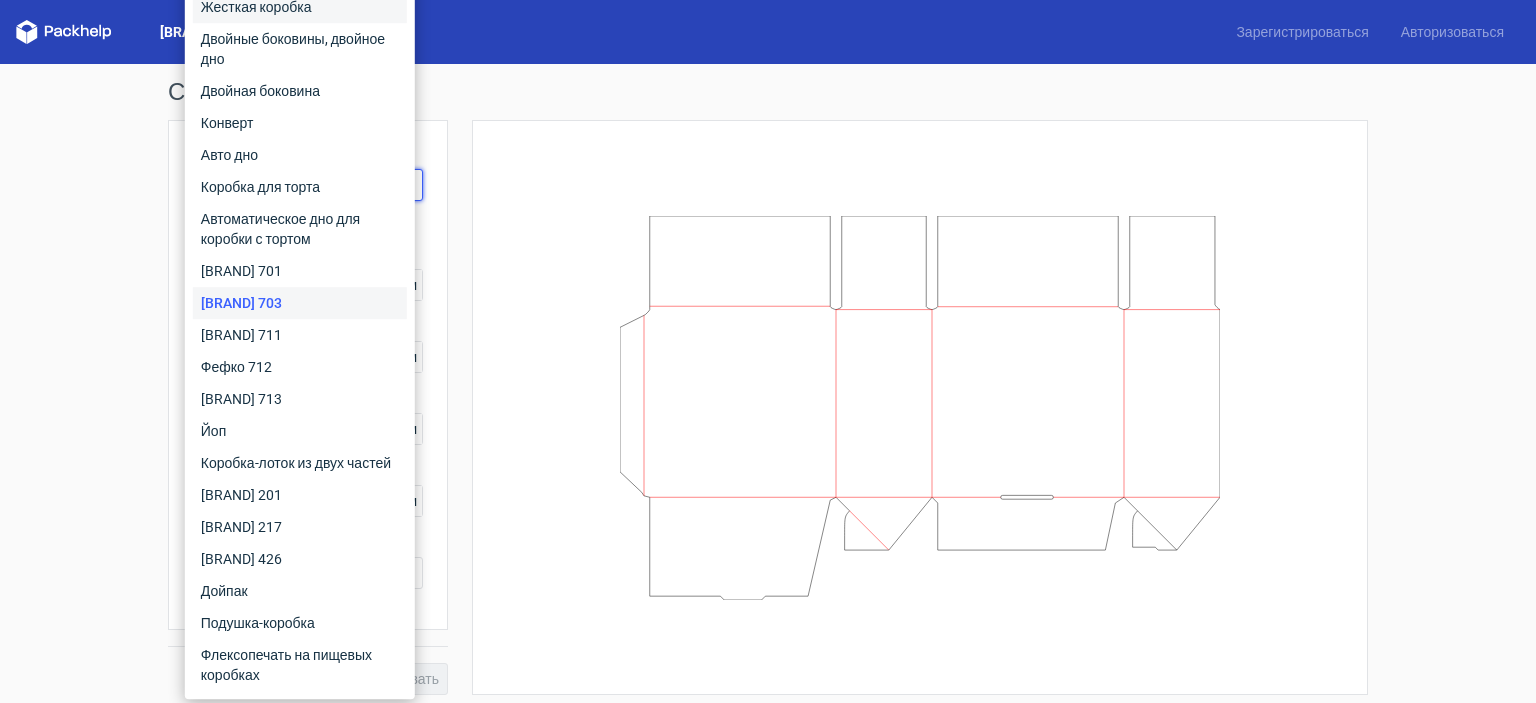 click on "Жесткая коробка" at bounding box center (256, 7) 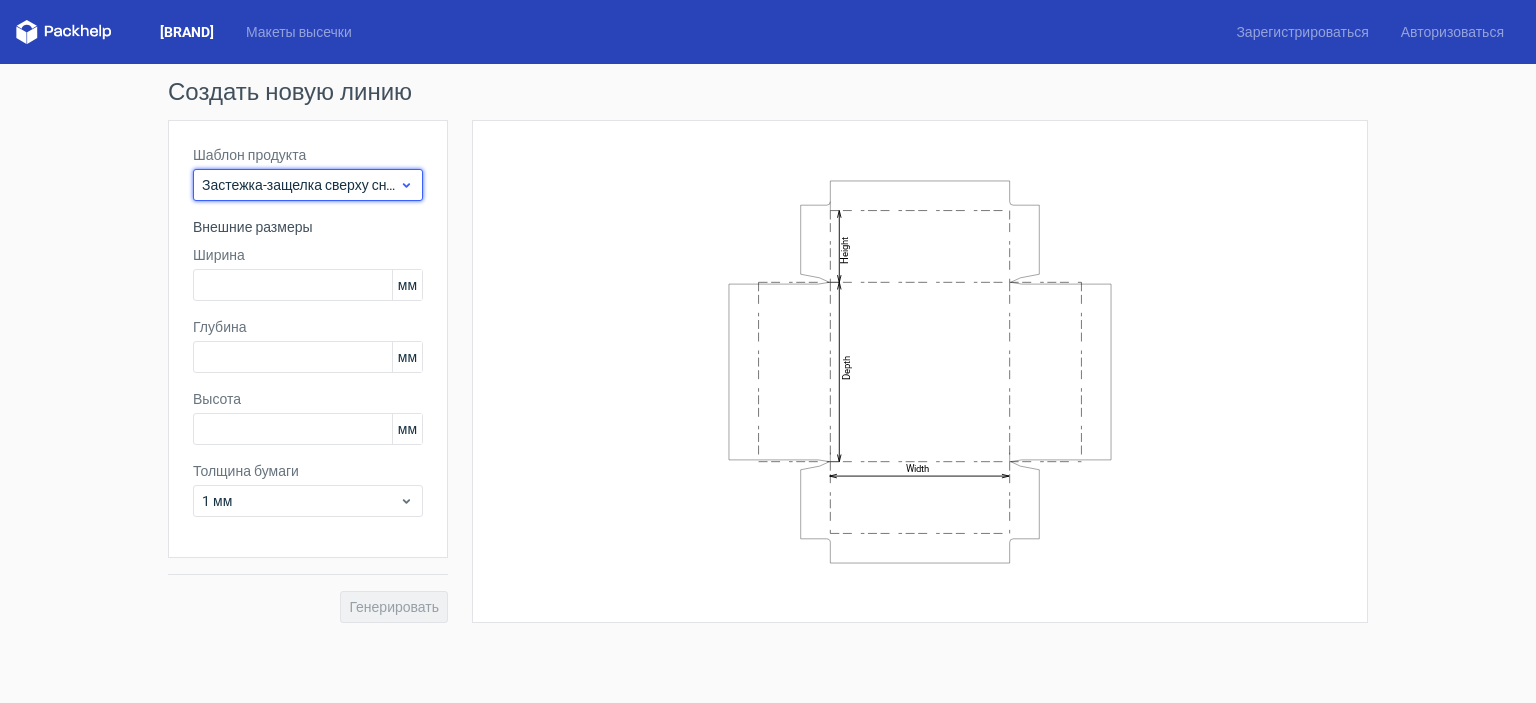 click 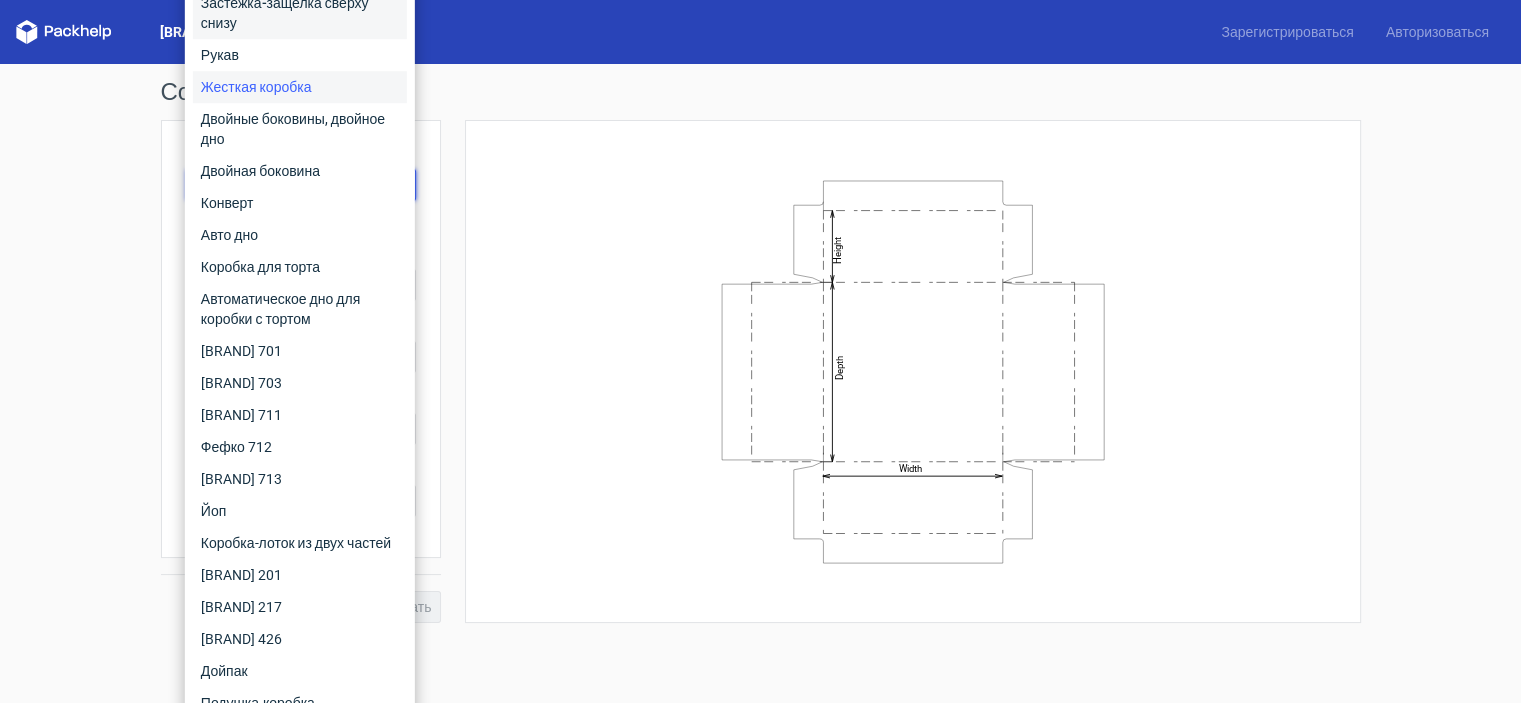 click on "Застежка-защелка сверху снизу" at bounding box center [300, 13] 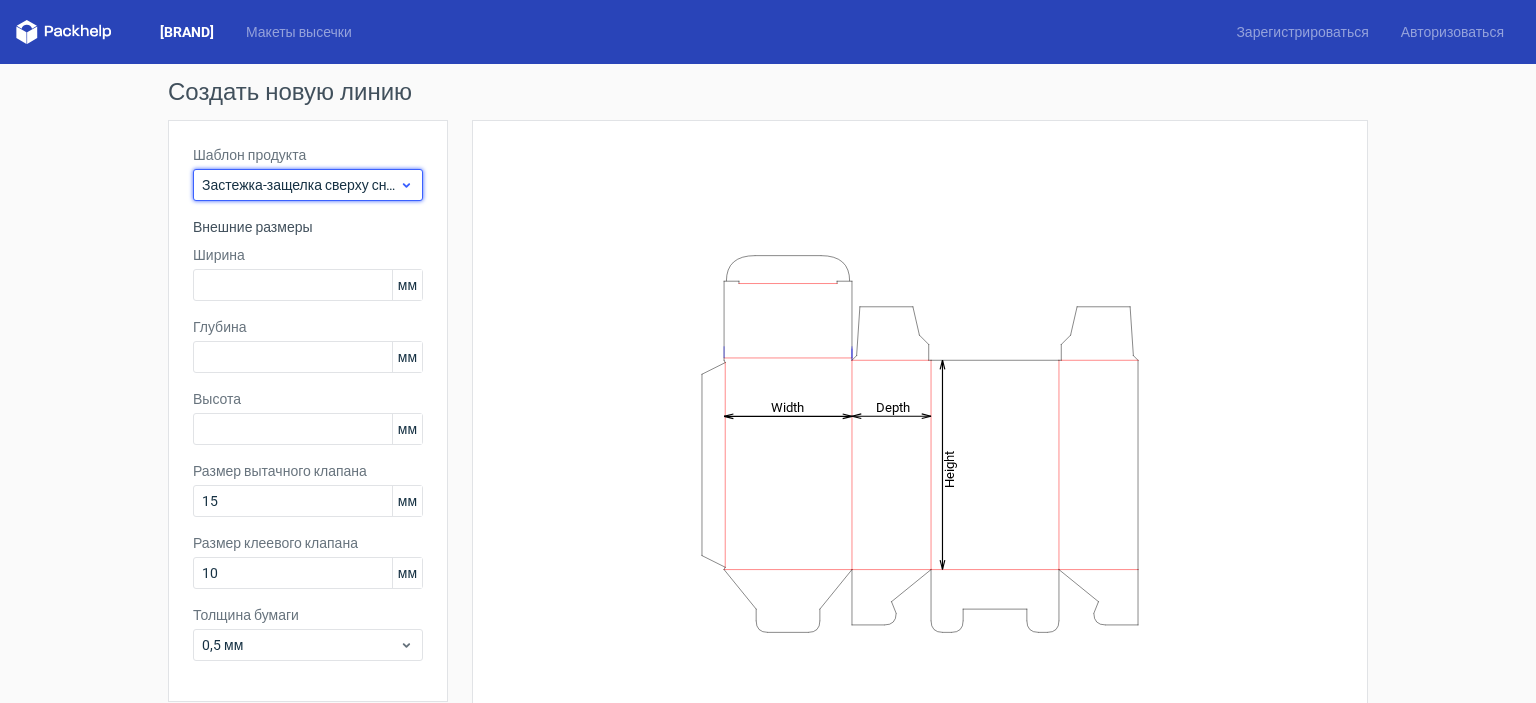 click on "Застежка-защелка сверху снизу" at bounding box center (305, 185) 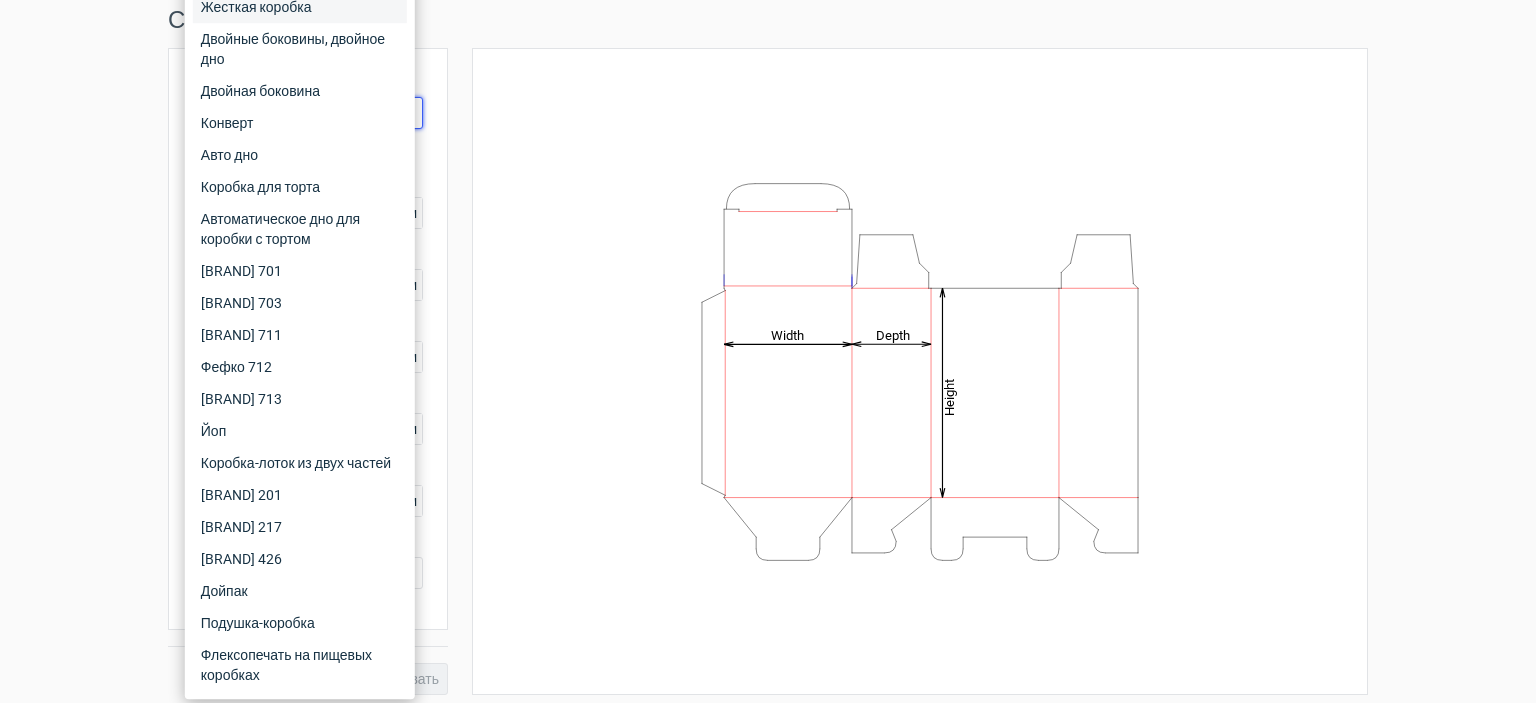 scroll, scrollTop: 79, scrollLeft: 0, axis: vertical 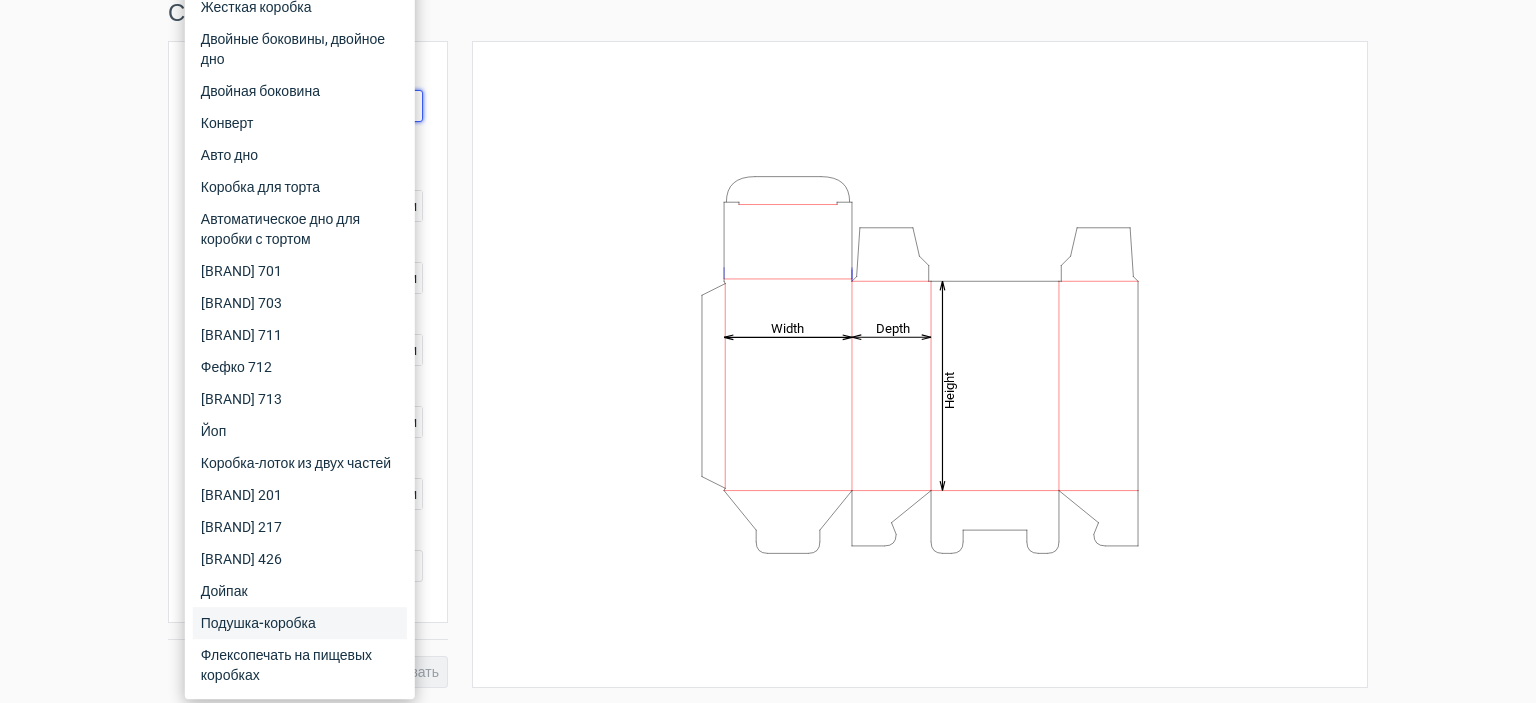 click on "Подушка-коробка" at bounding box center [258, 623] 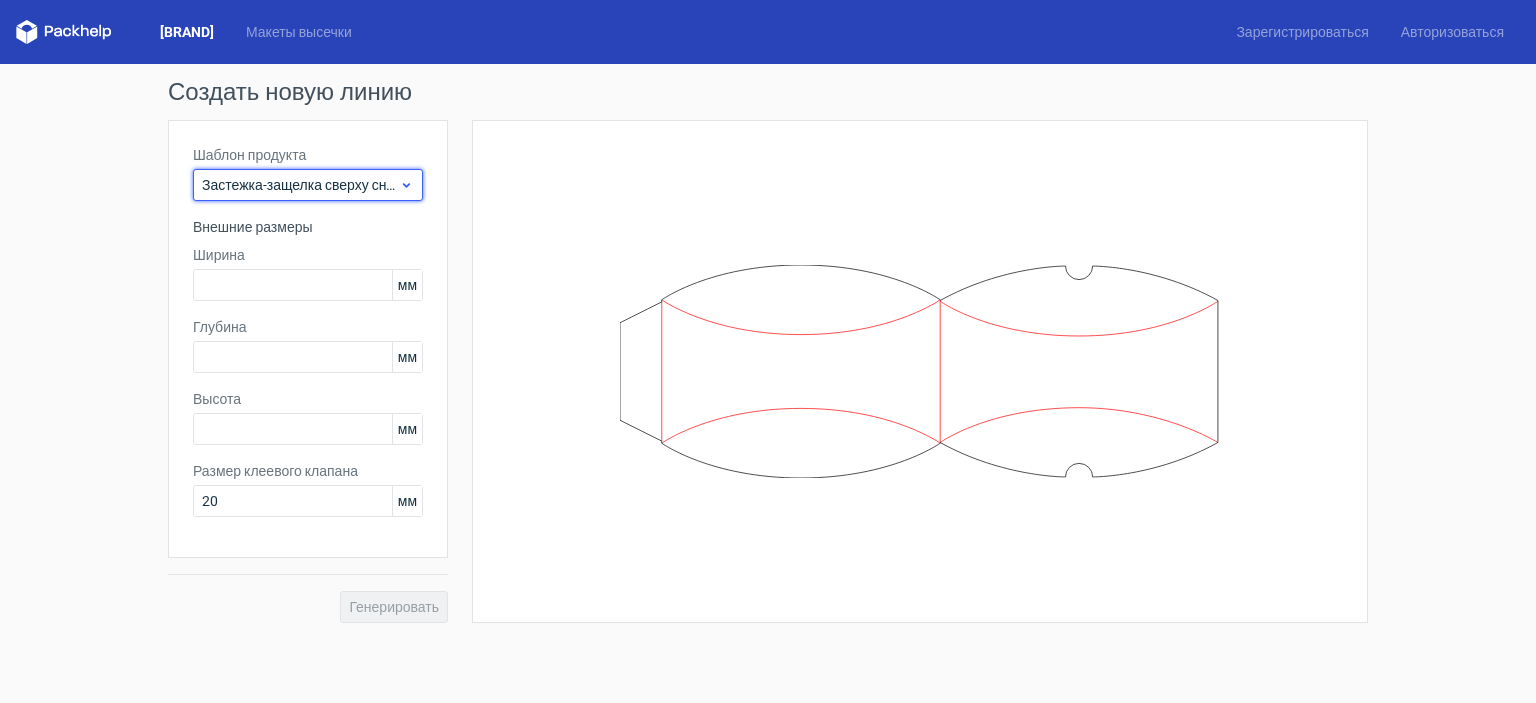 click 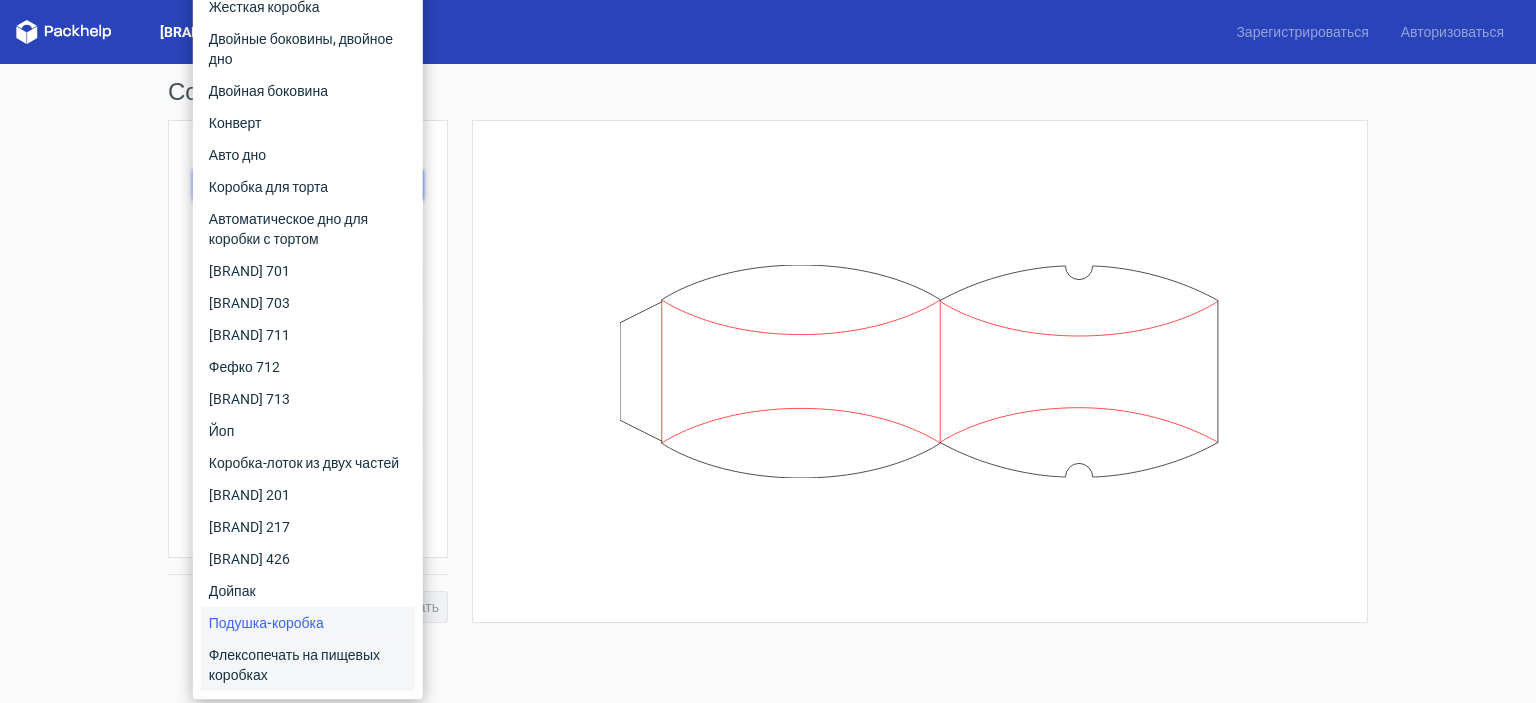 click on "Флексопечать на пищевых коробках" at bounding box center [294, 665] 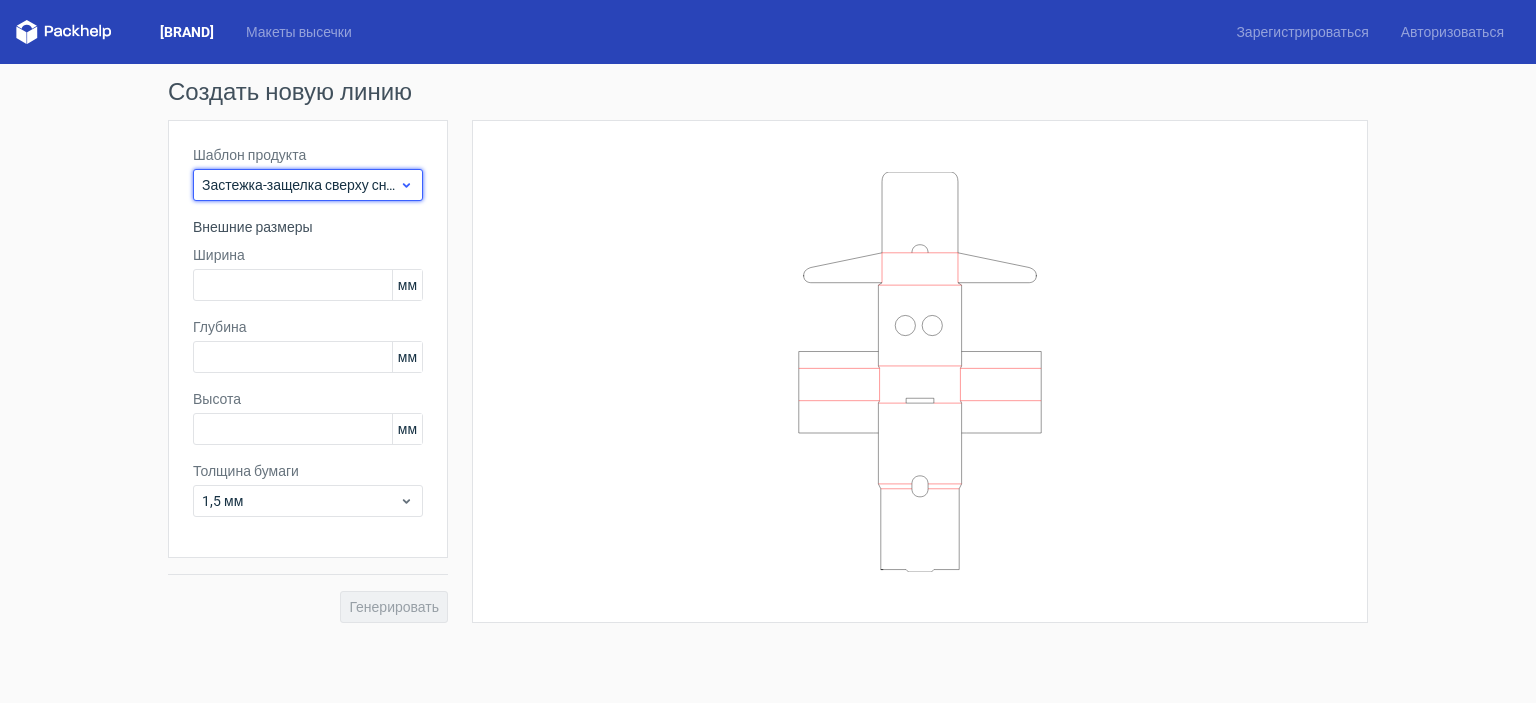 click 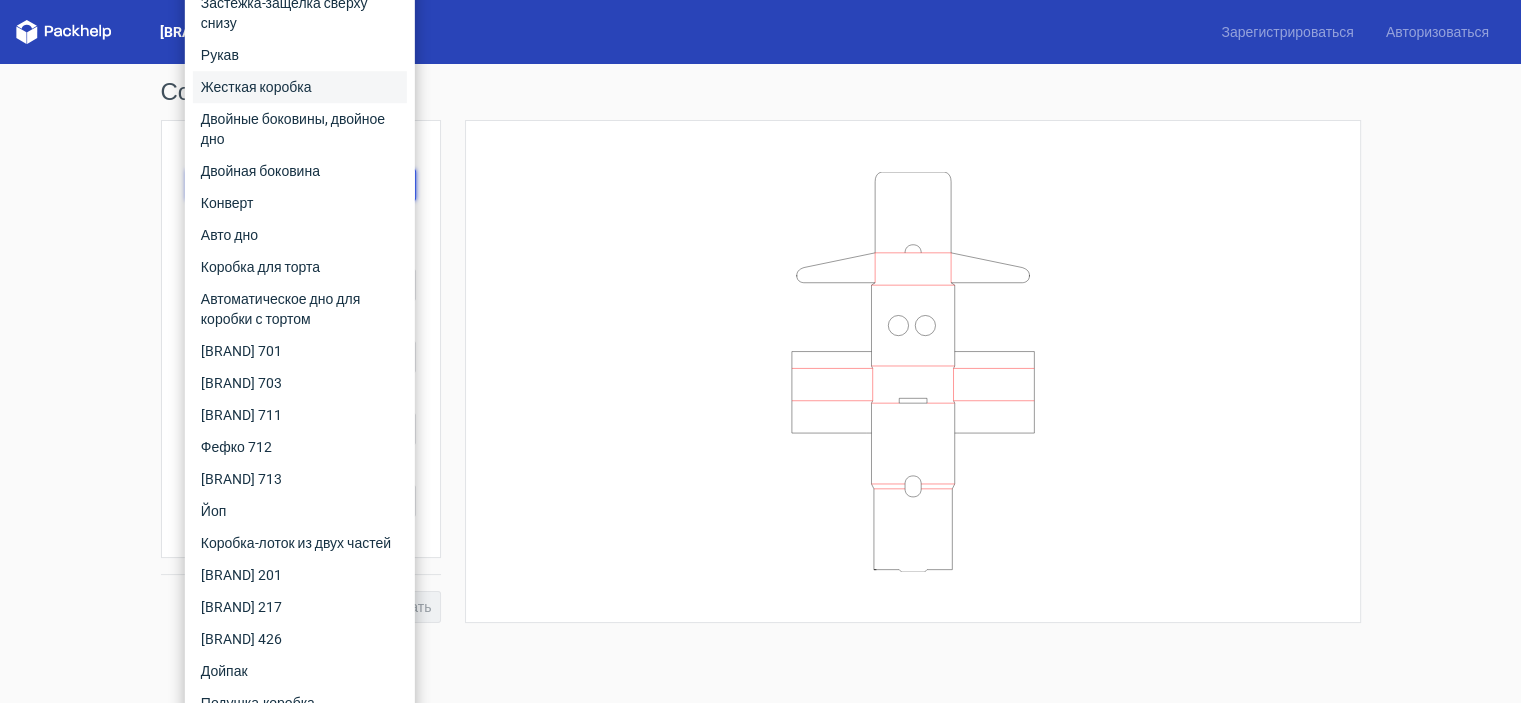 click on "Жесткая коробка" at bounding box center [256, 87] 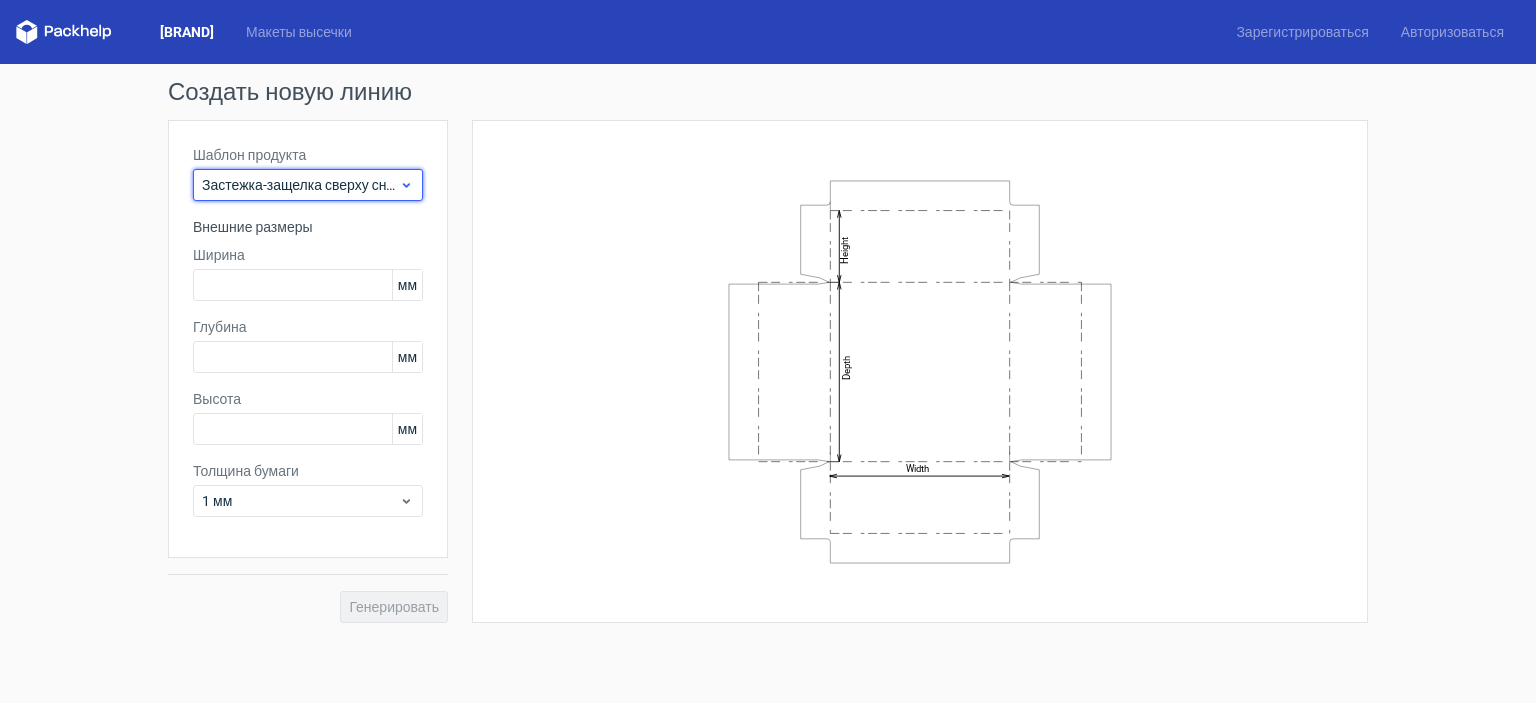 click on "Застежка-защелка сверху снизу" at bounding box center (308, 185) 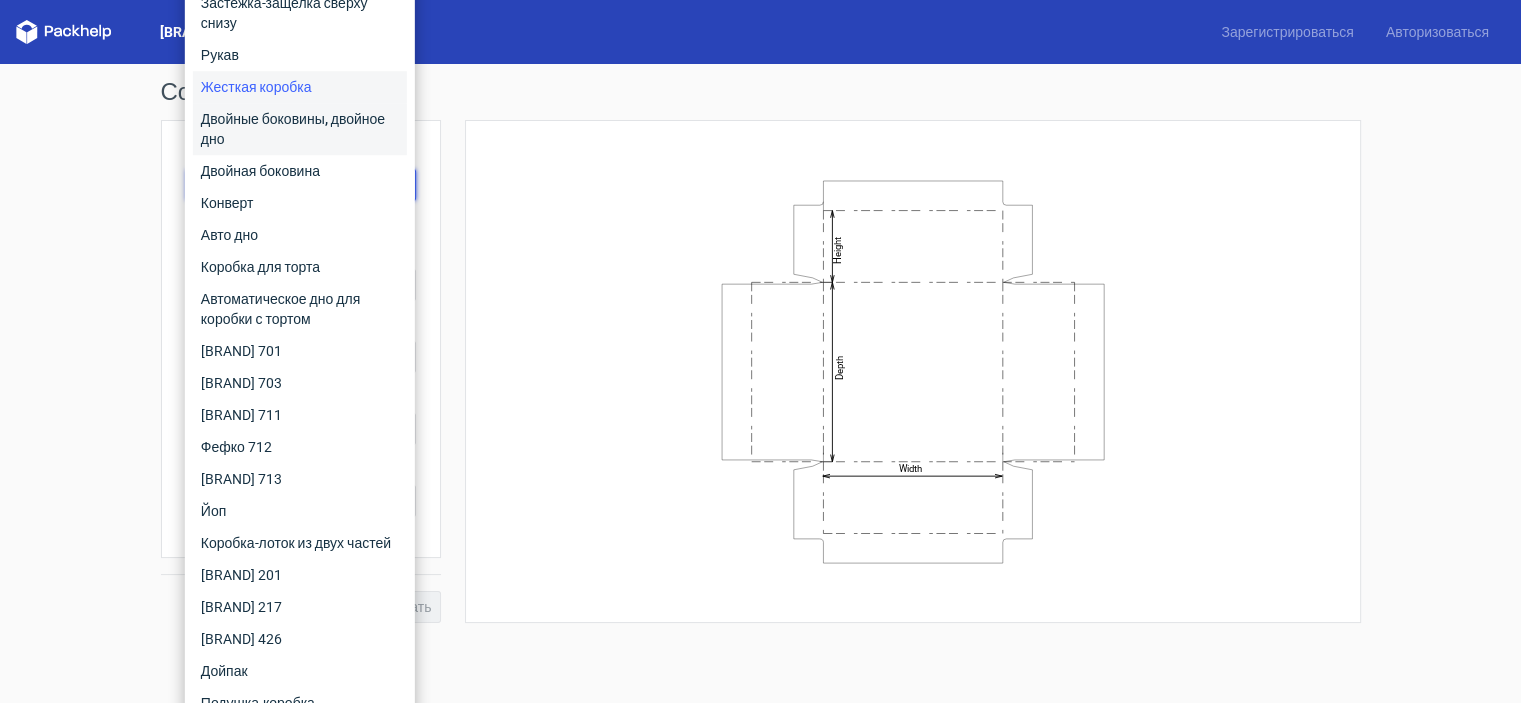 click on "Двойные боковины, двойное дно" at bounding box center [293, 129] 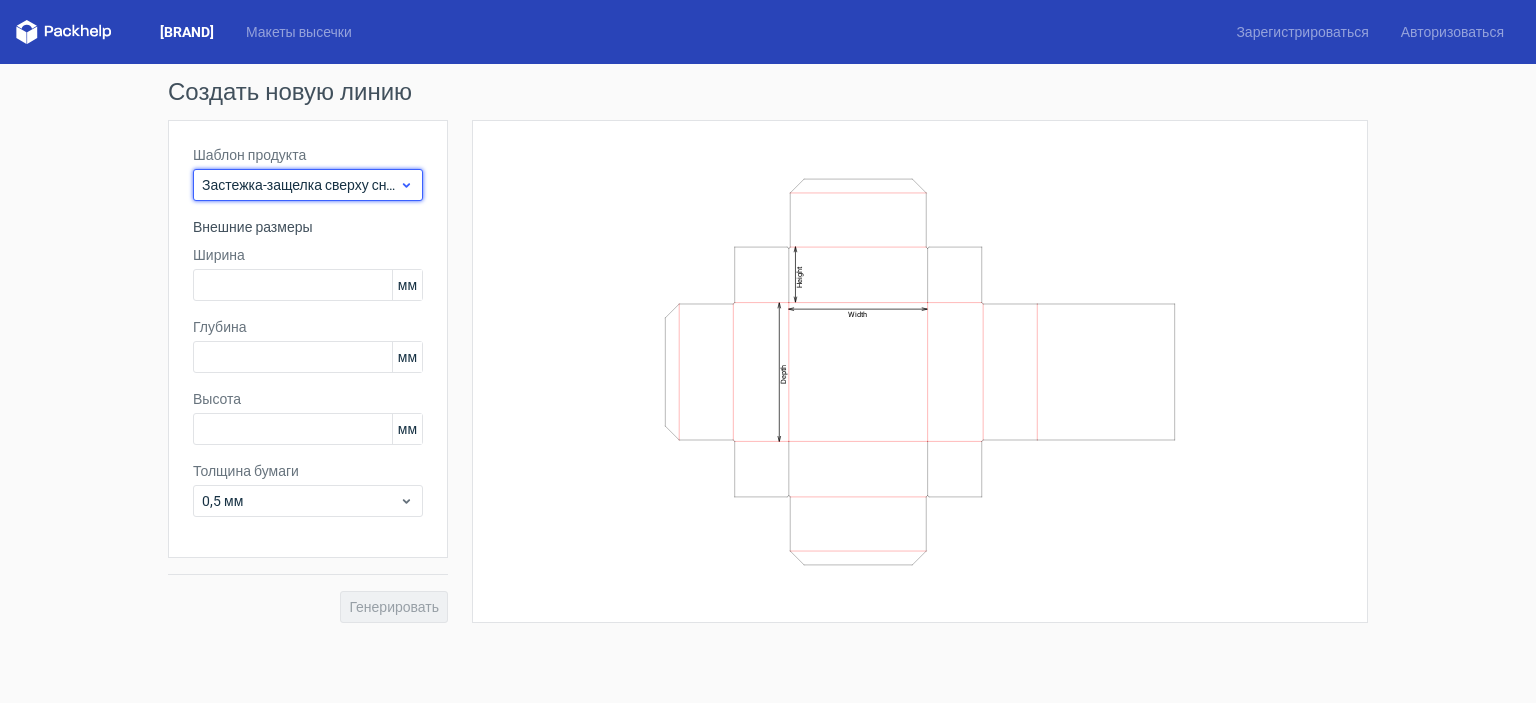 click 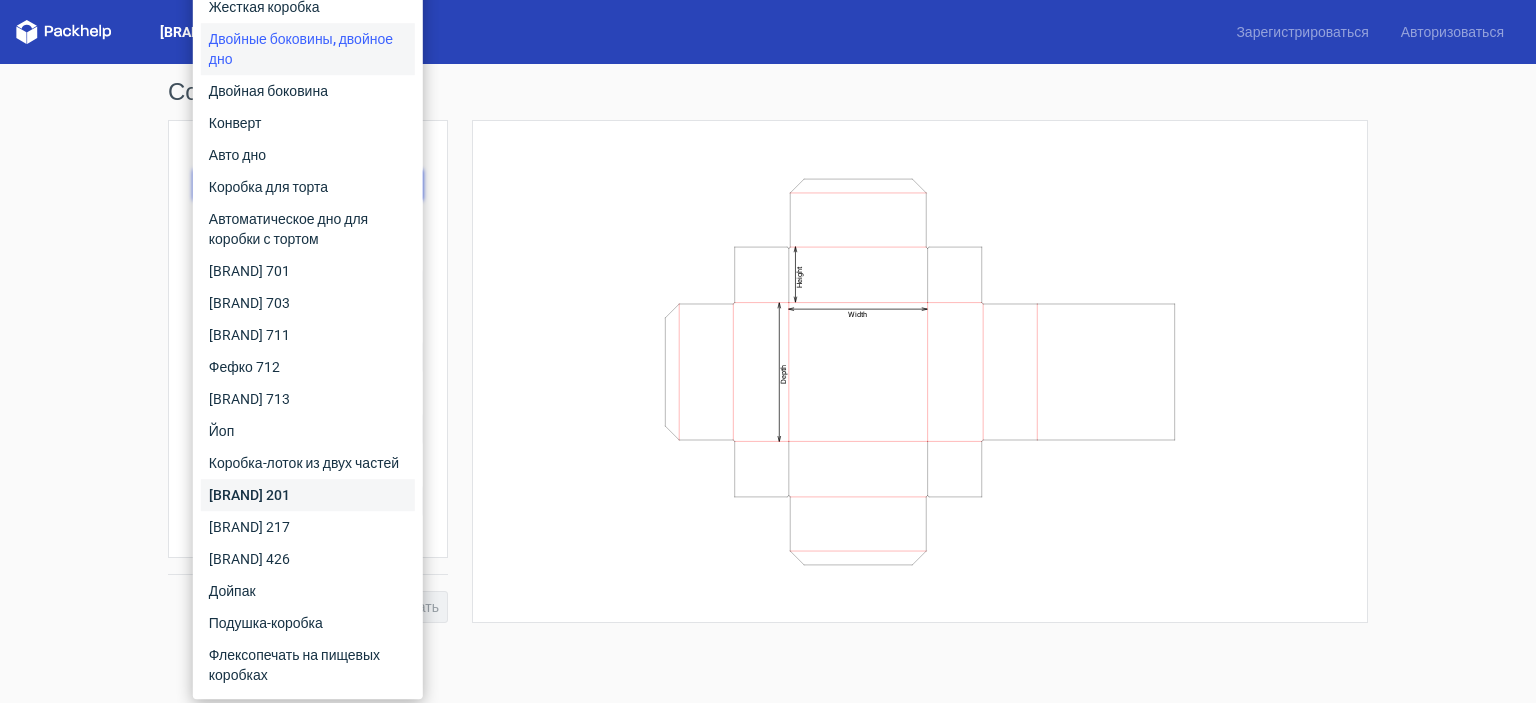 click on "[BRAND] 201" at bounding box center (249, 495) 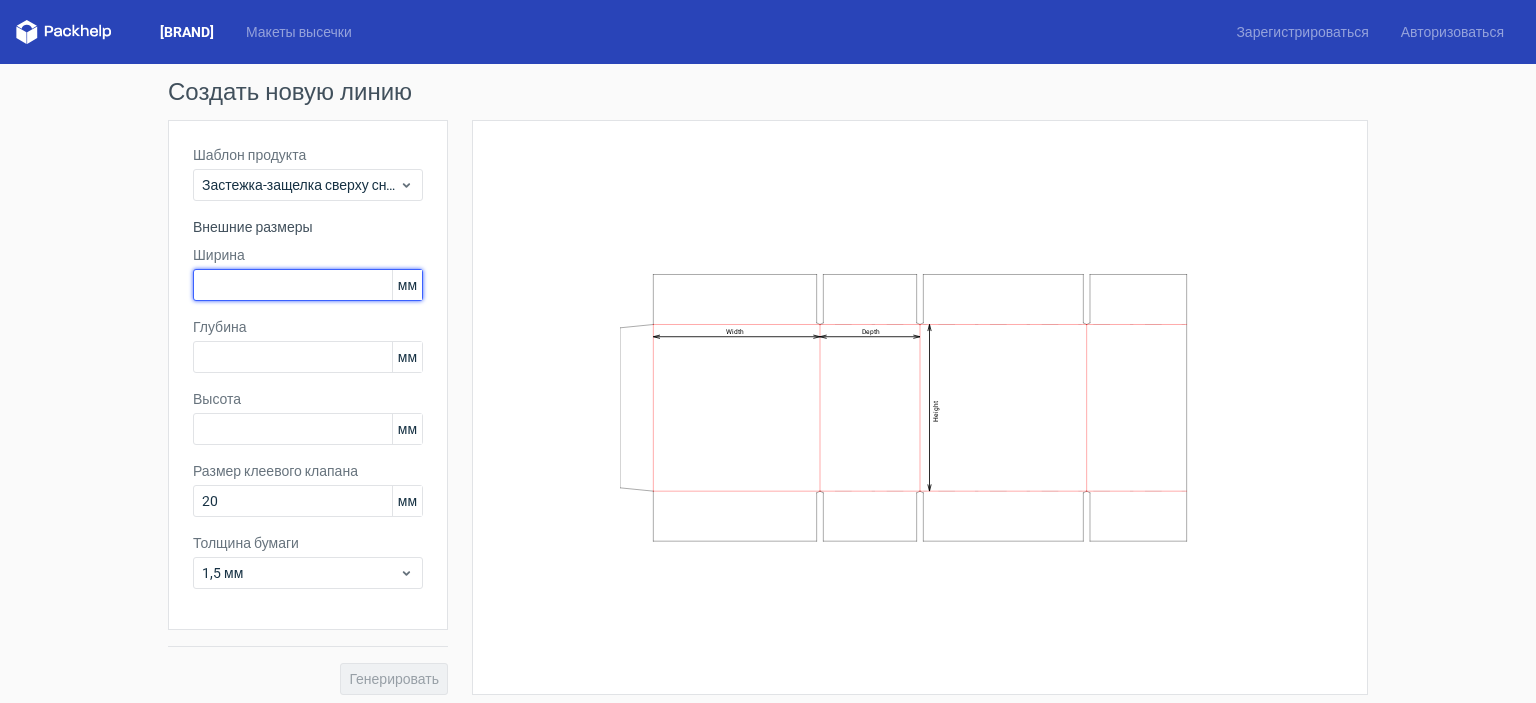 click at bounding box center [308, 285] 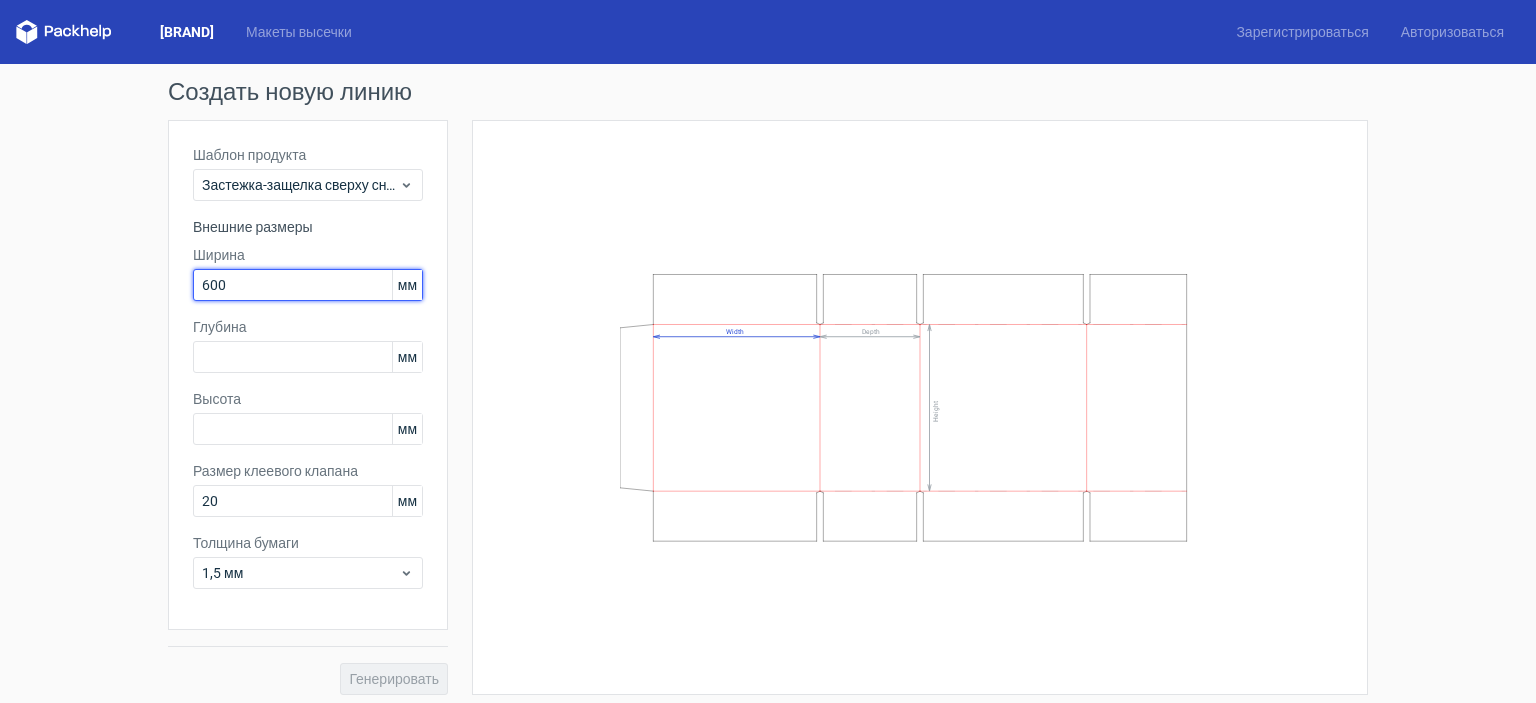 type on "600" 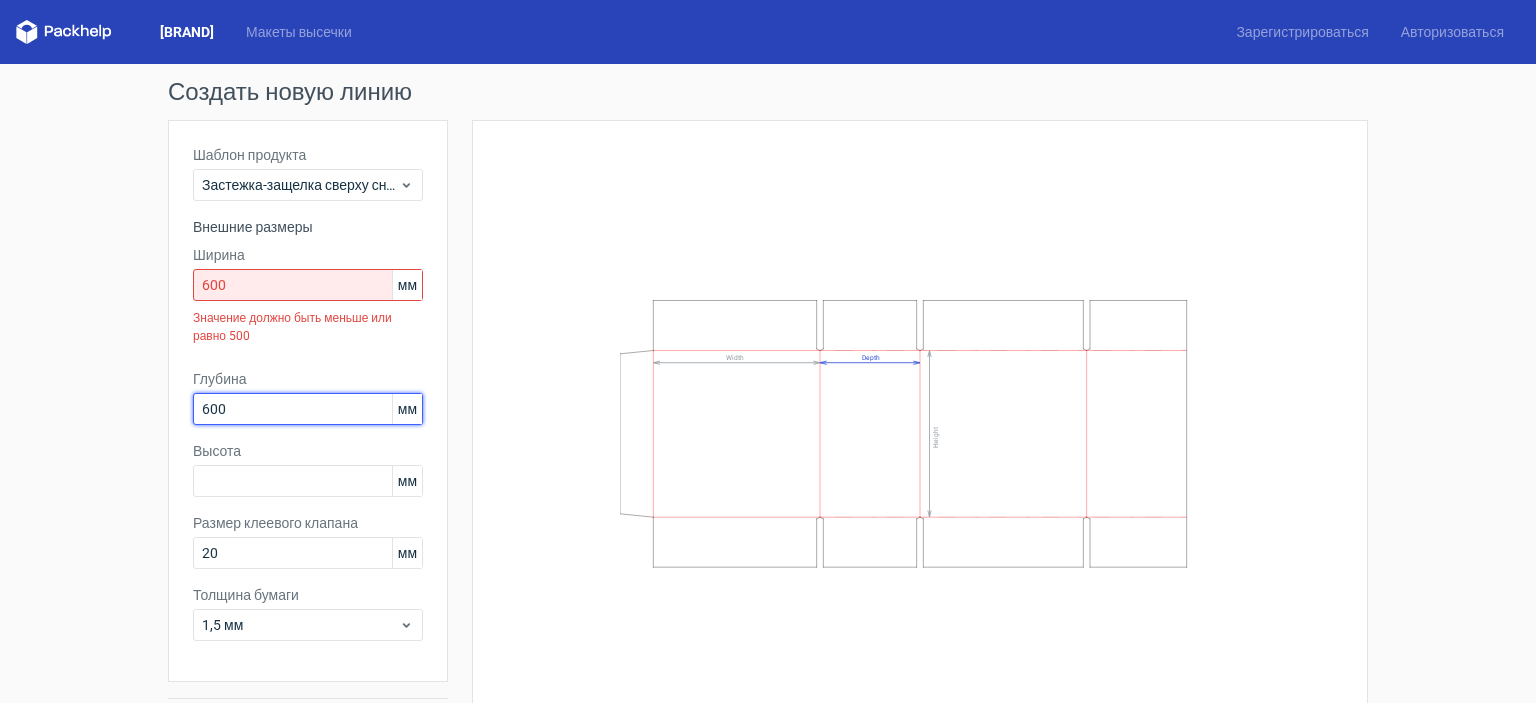 type on "600" 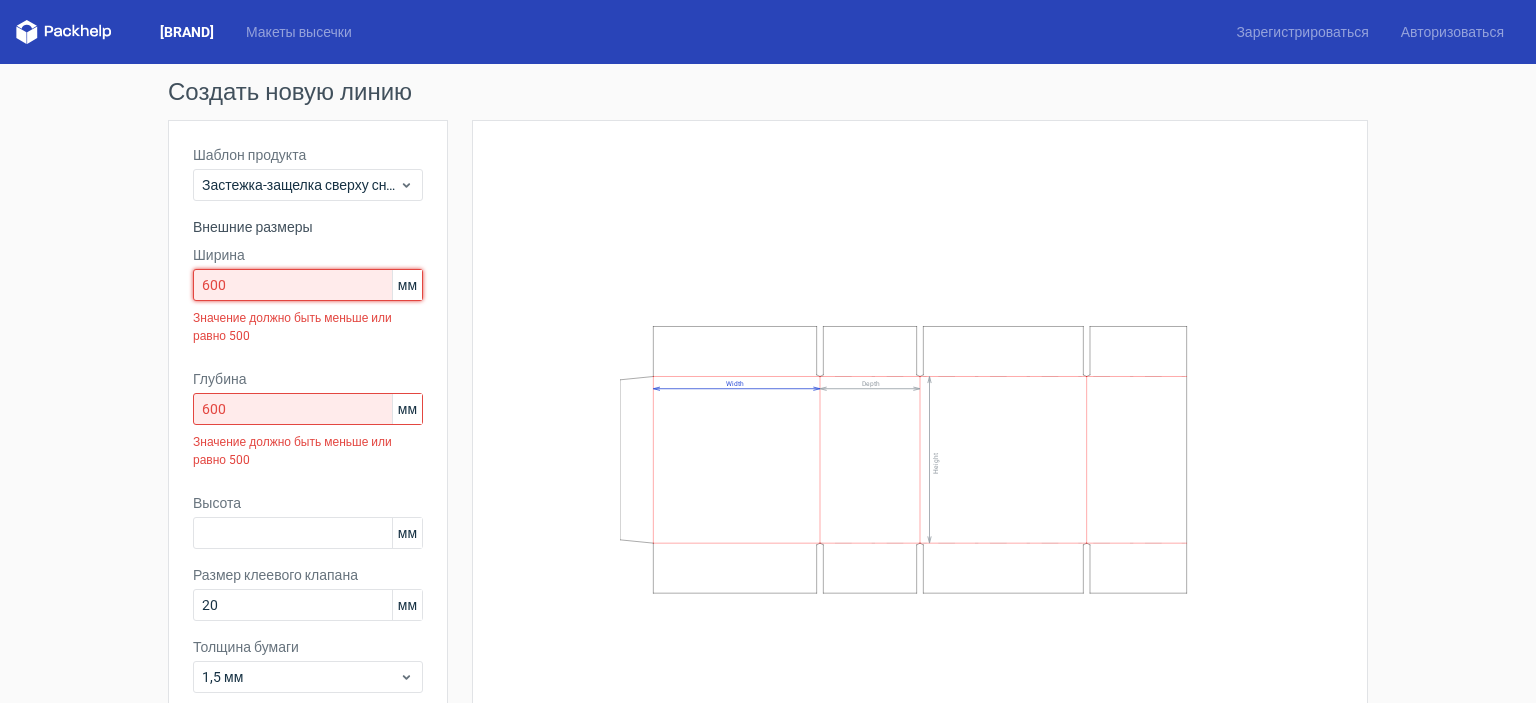 drag, startPoint x: 291, startPoint y: 283, endPoint x: 133, endPoint y: 285, distance: 158.01266 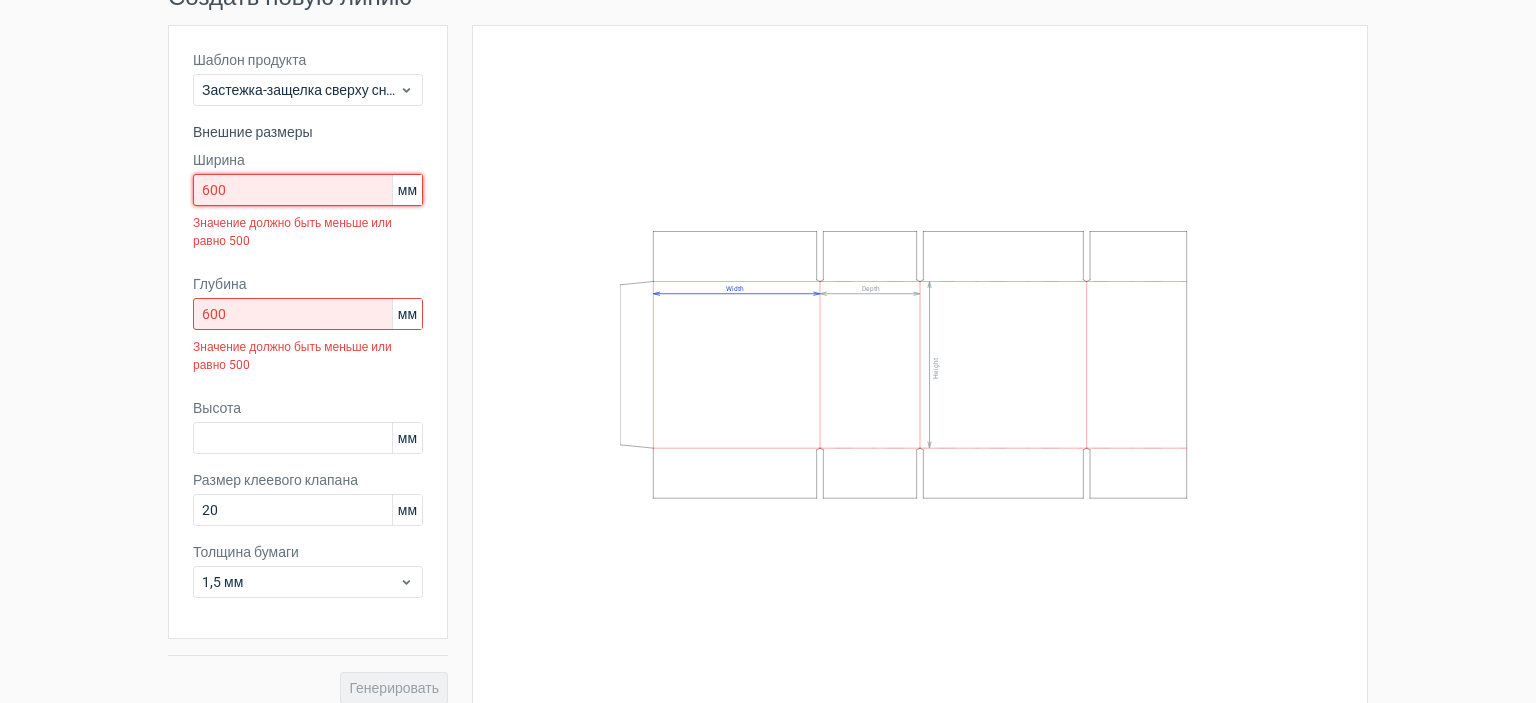 scroll, scrollTop: 100, scrollLeft: 0, axis: vertical 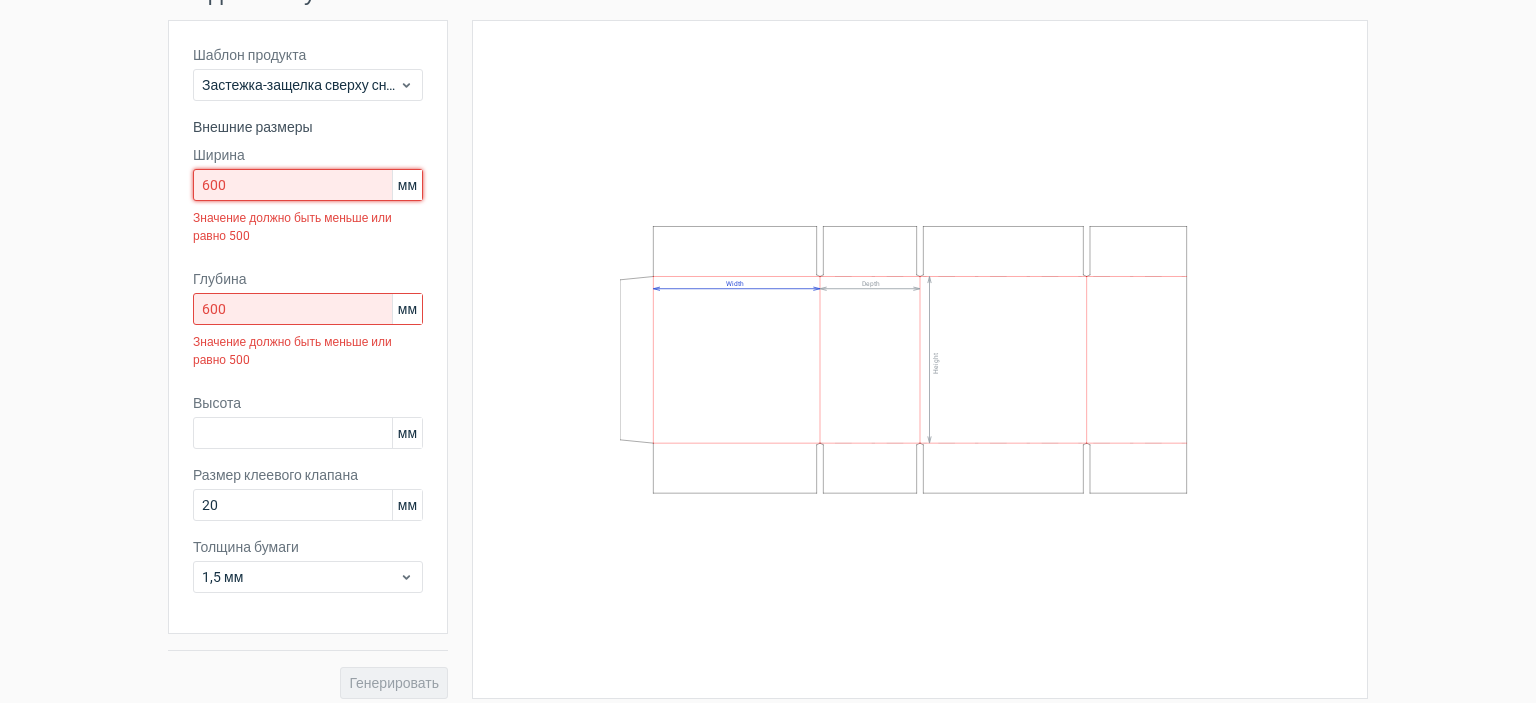 click on "600" at bounding box center [308, 185] 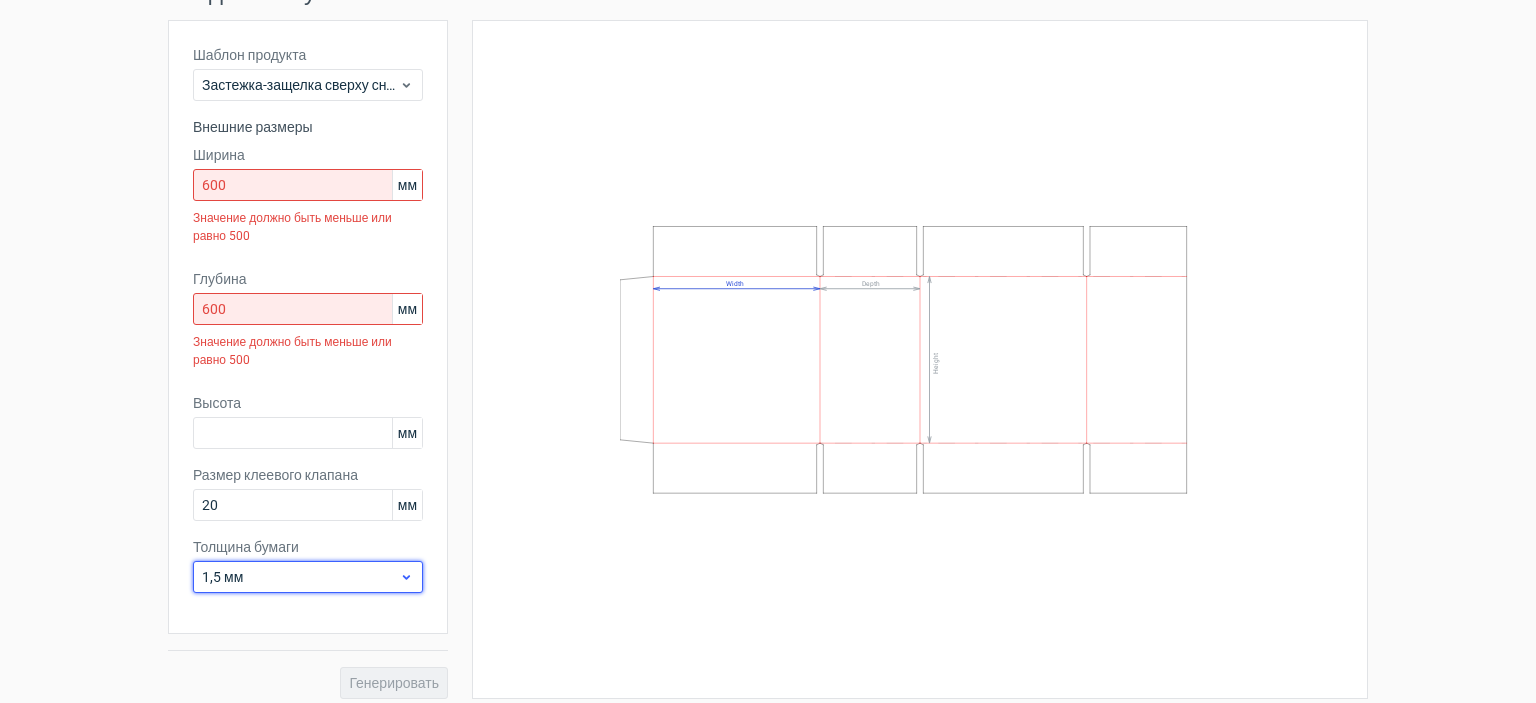 drag, startPoint x: 274, startPoint y: 565, endPoint x: 252, endPoint y: 571, distance: 22.803509 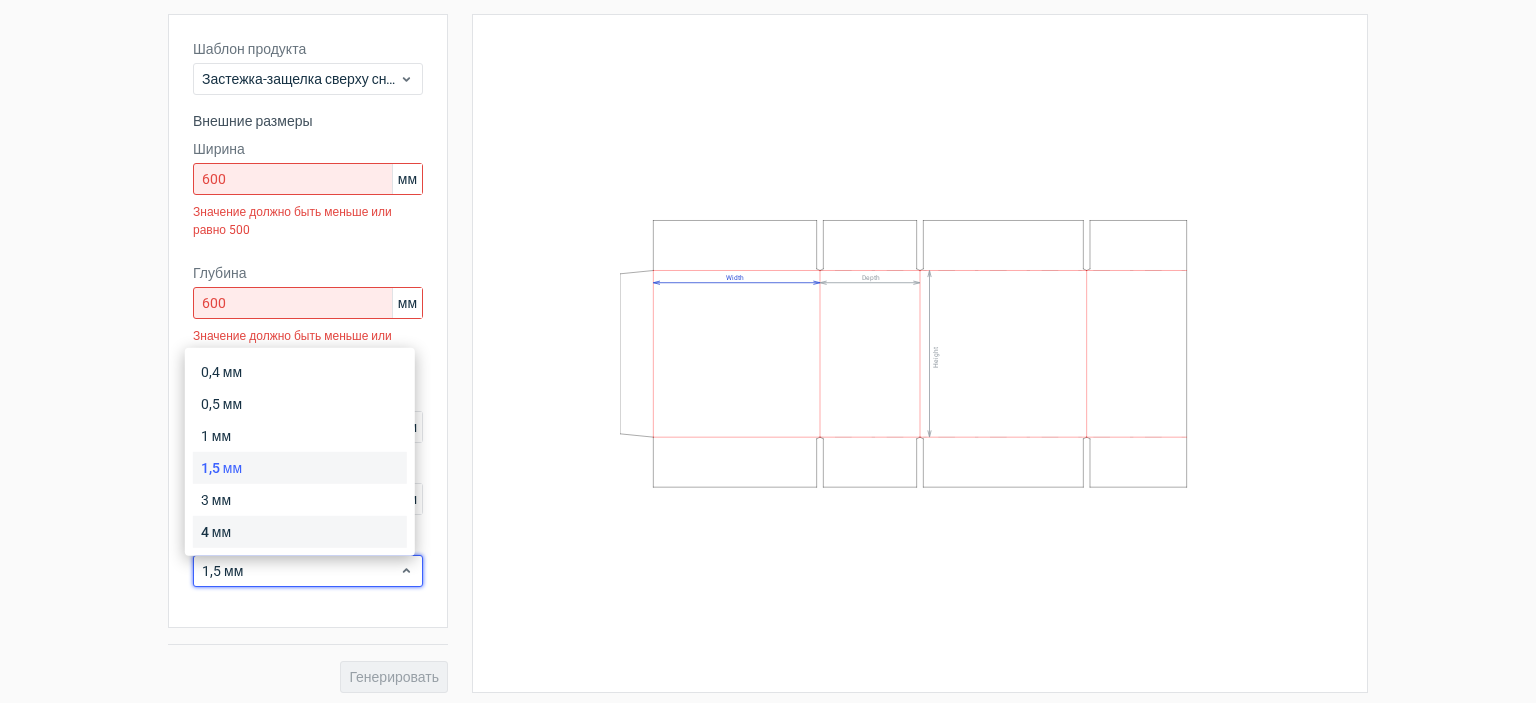 scroll, scrollTop: 111, scrollLeft: 0, axis: vertical 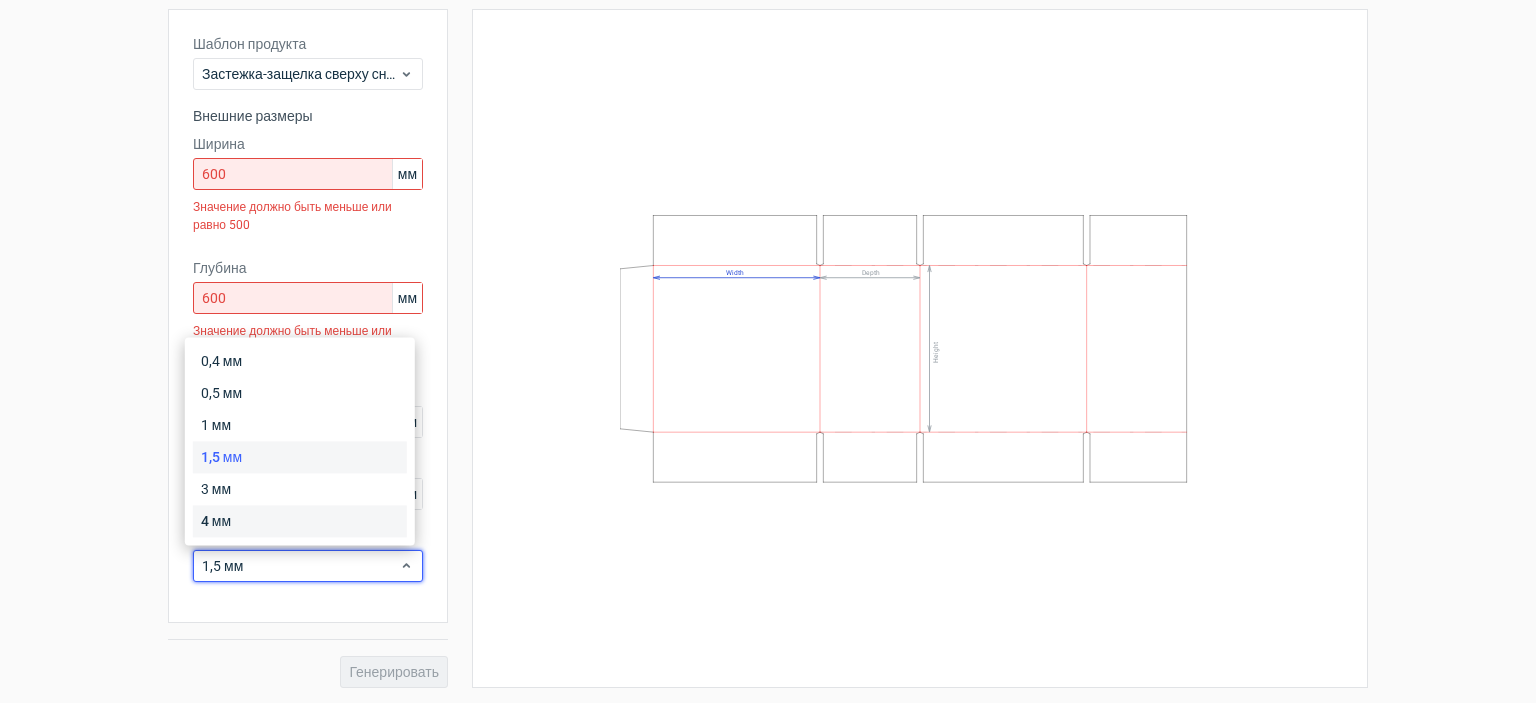 click on "4 мм" at bounding box center (300, 521) 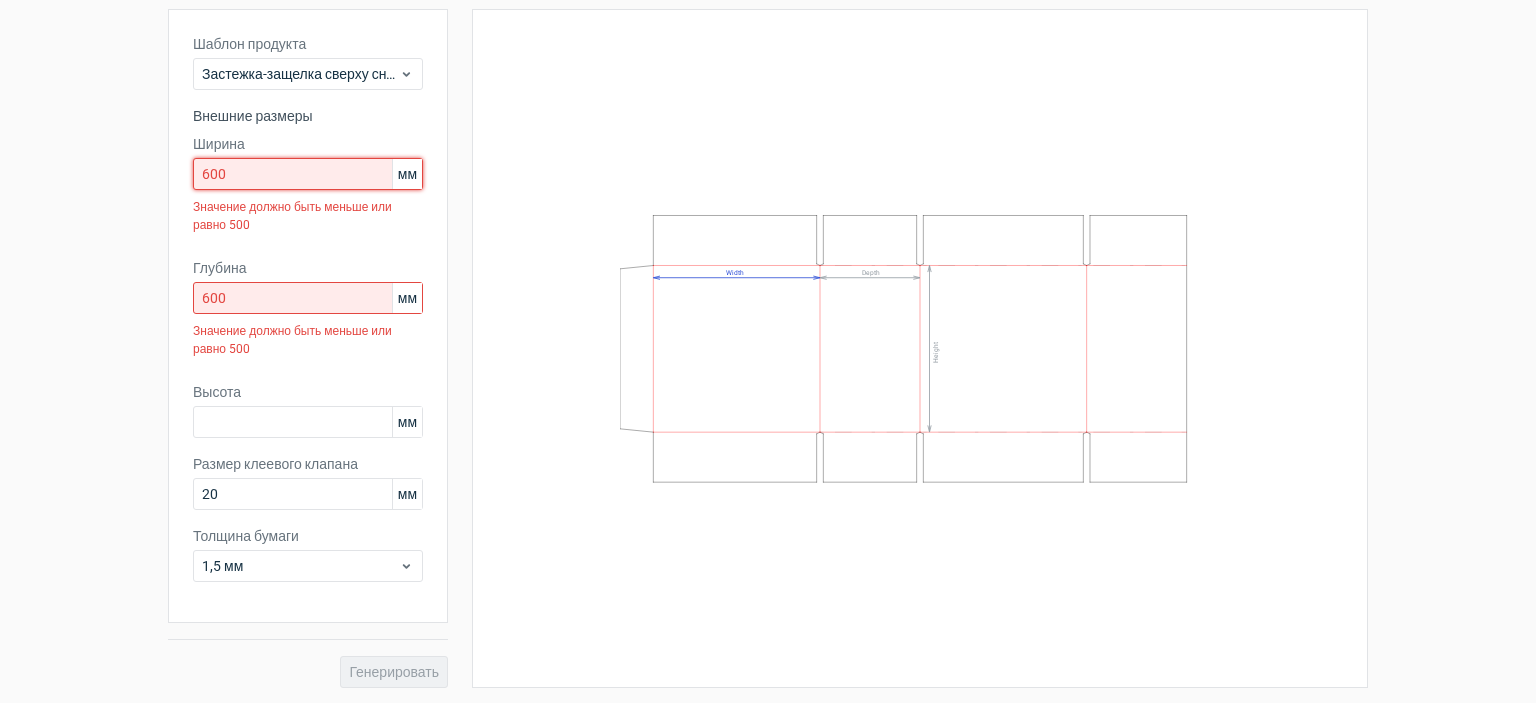 click on "600" at bounding box center (308, 174) 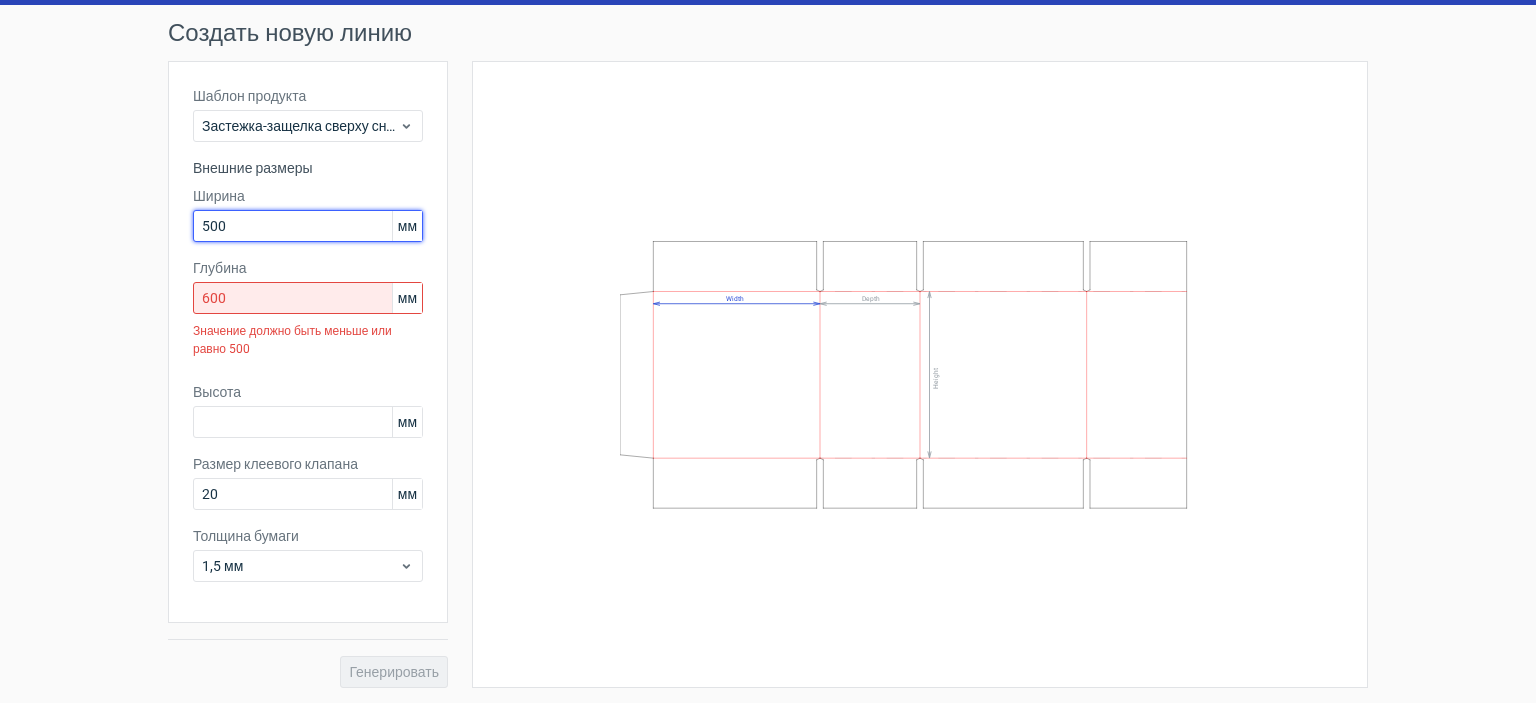 type on "500" 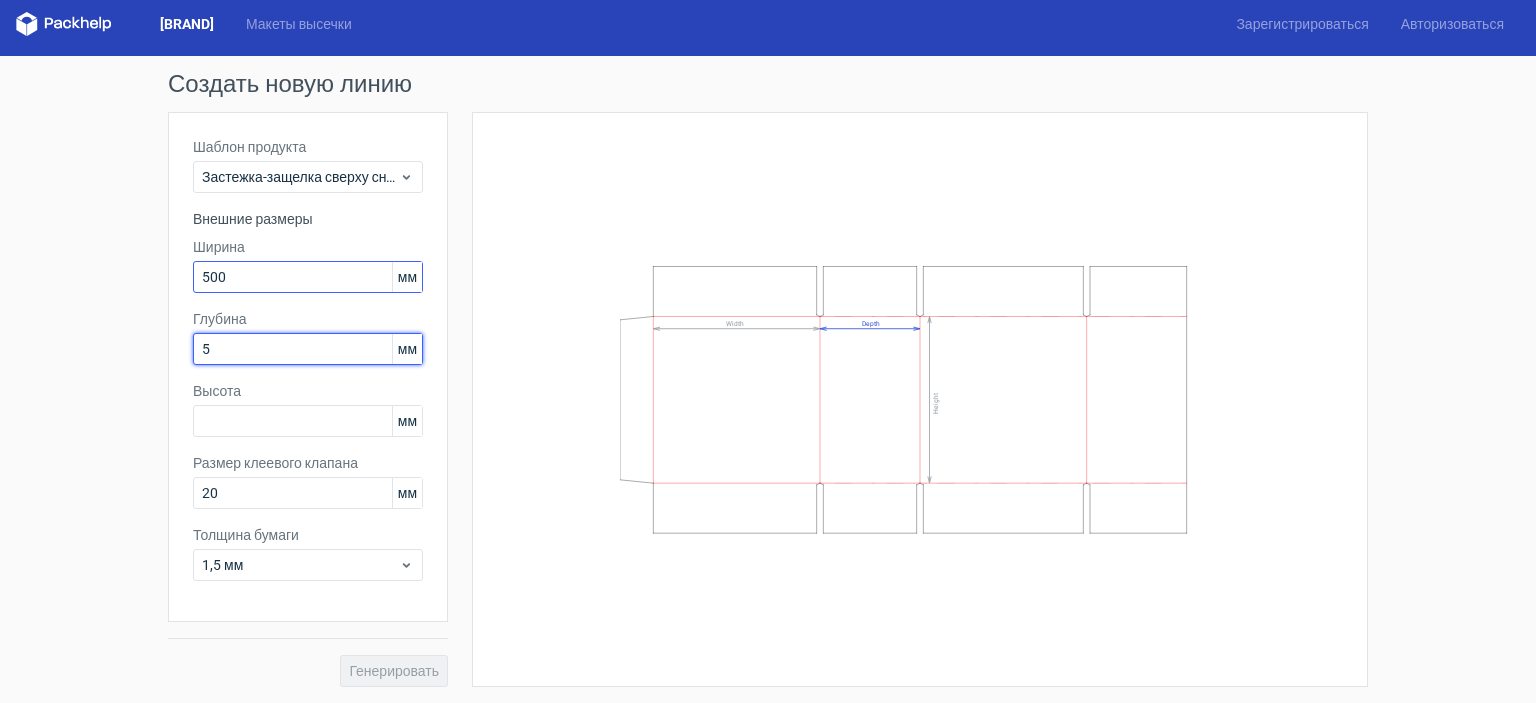 scroll, scrollTop: 7, scrollLeft: 0, axis: vertical 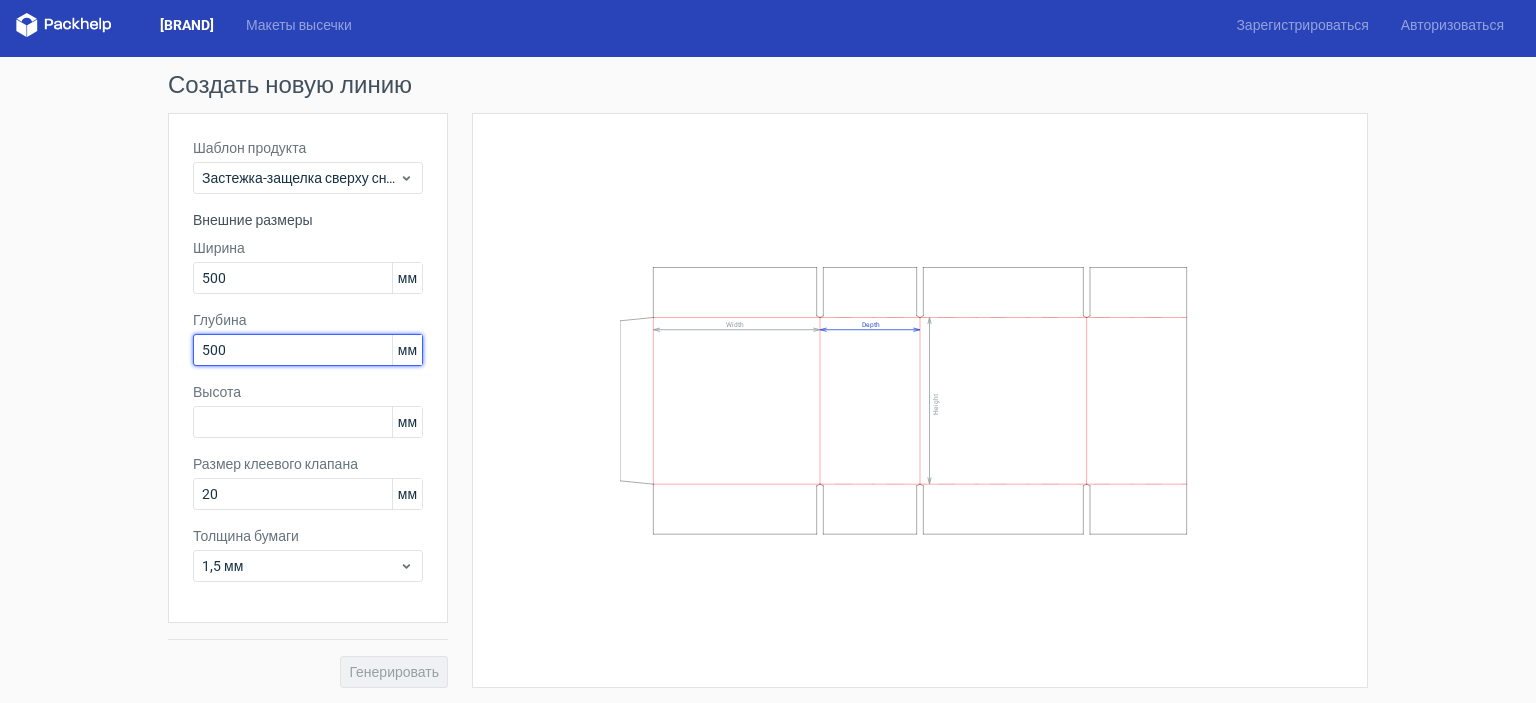 type on "500" 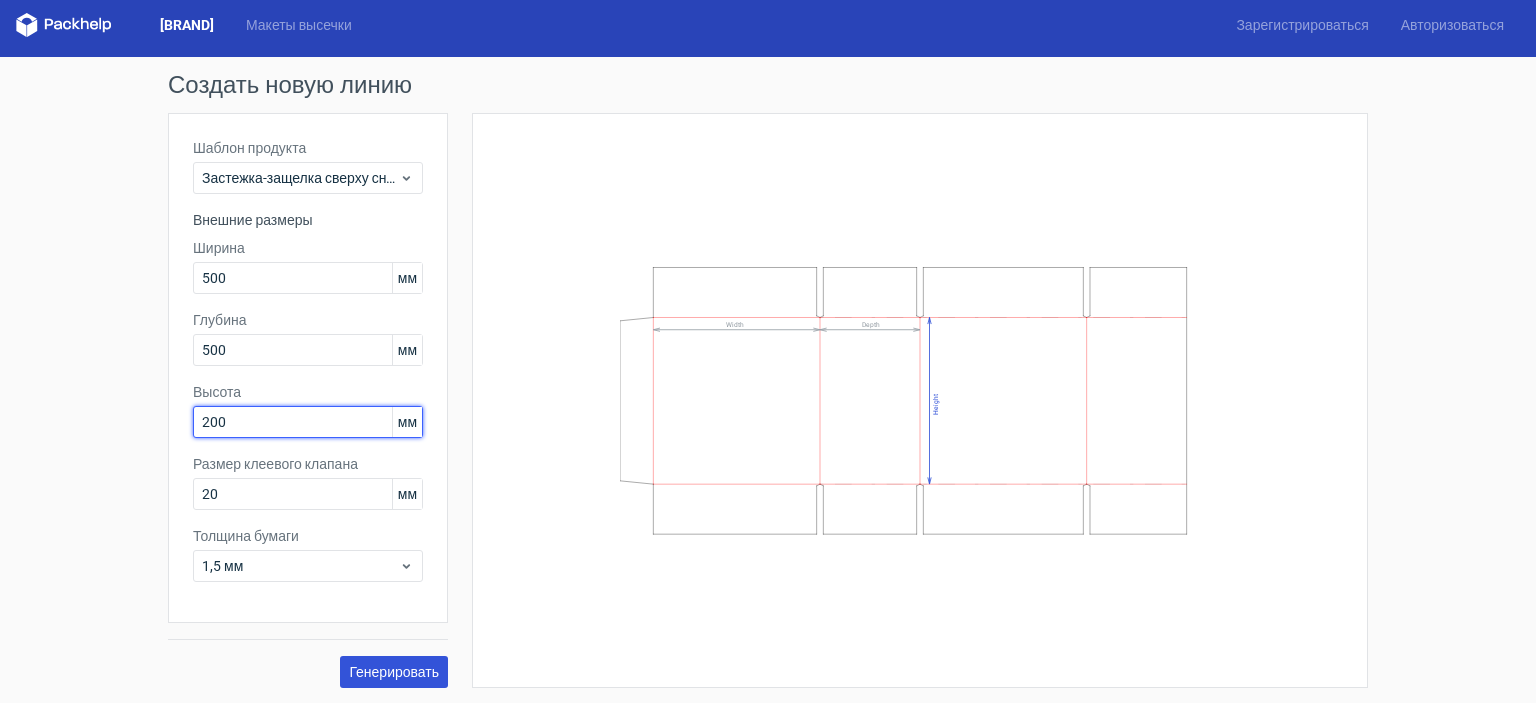 type on "200" 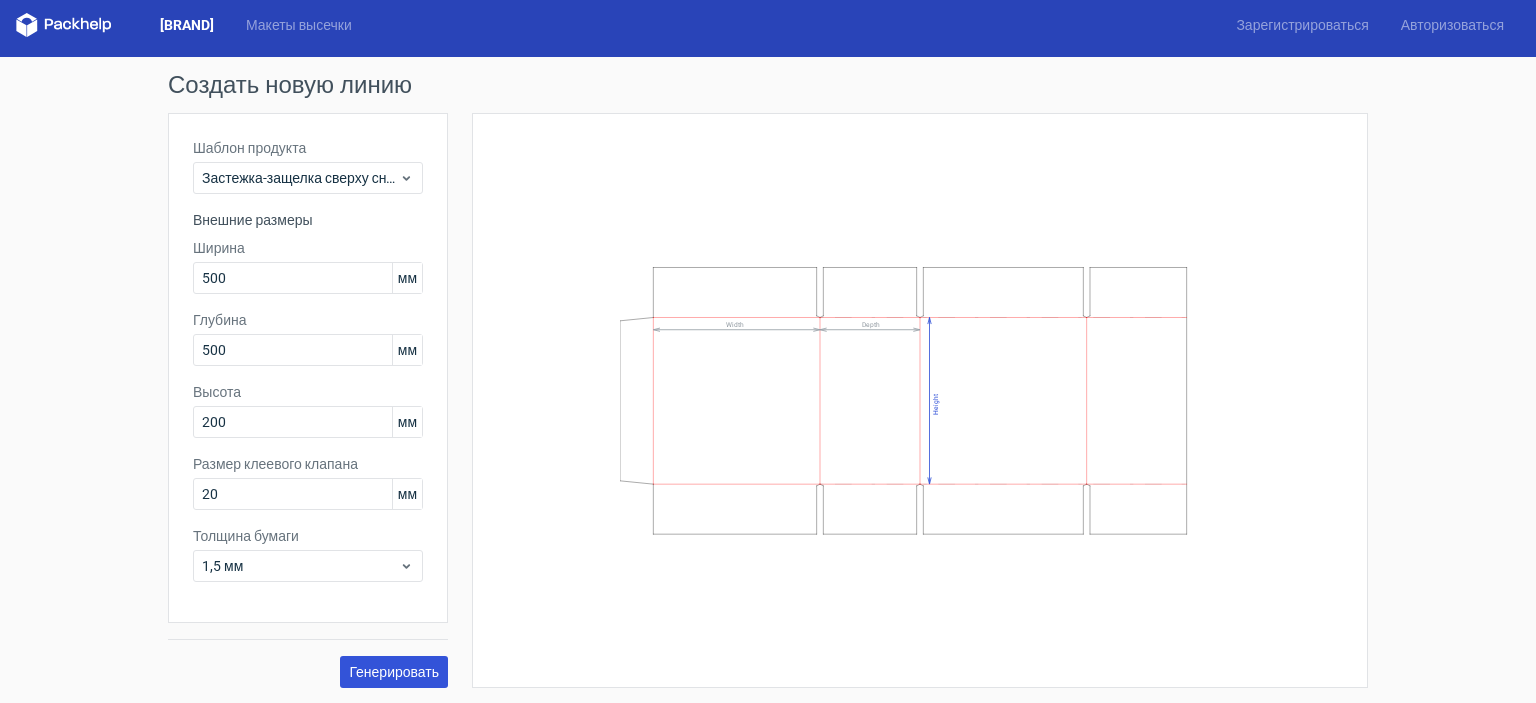 click on "Генерировать" at bounding box center [394, 672] 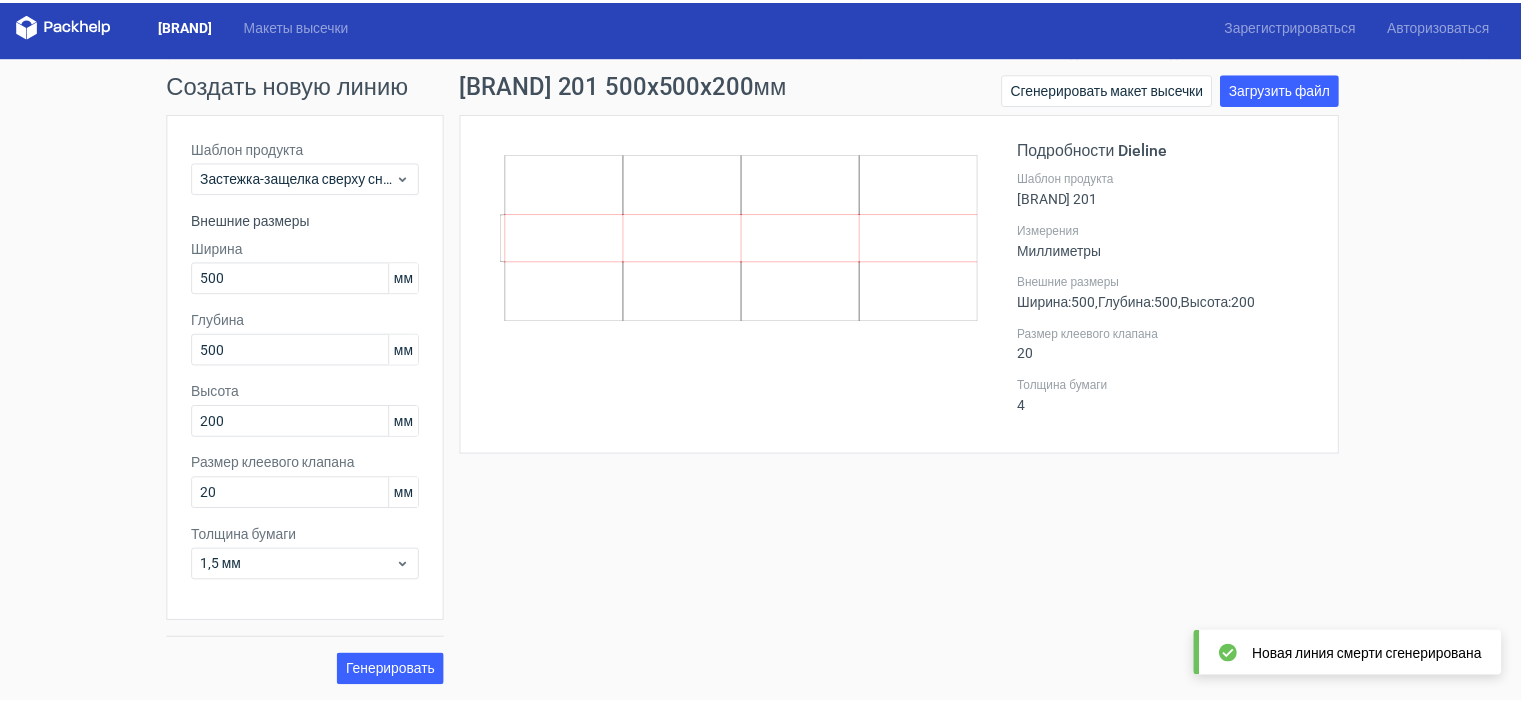 scroll, scrollTop: 0, scrollLeft: 0, axis: both 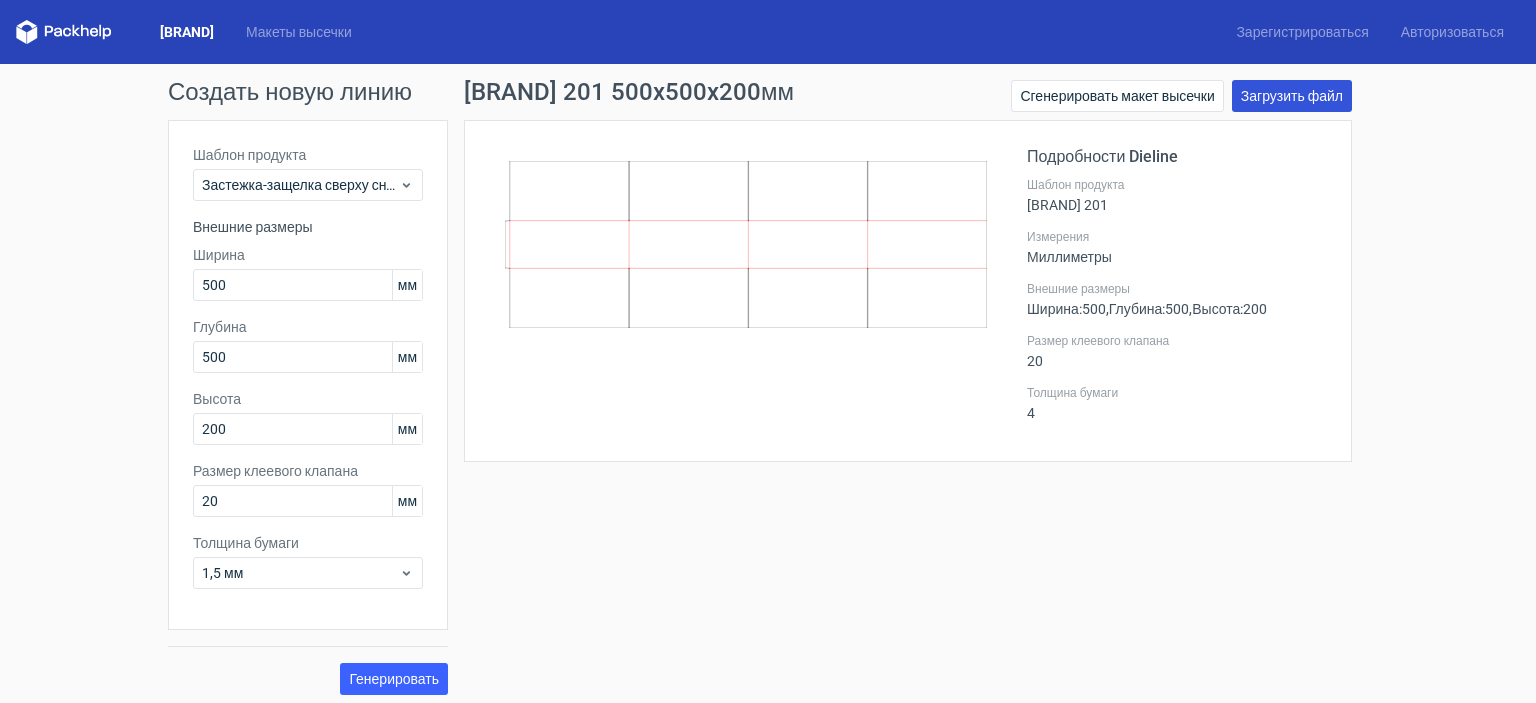 click on "Загрузить файл" at bounding box center (1292, 96) 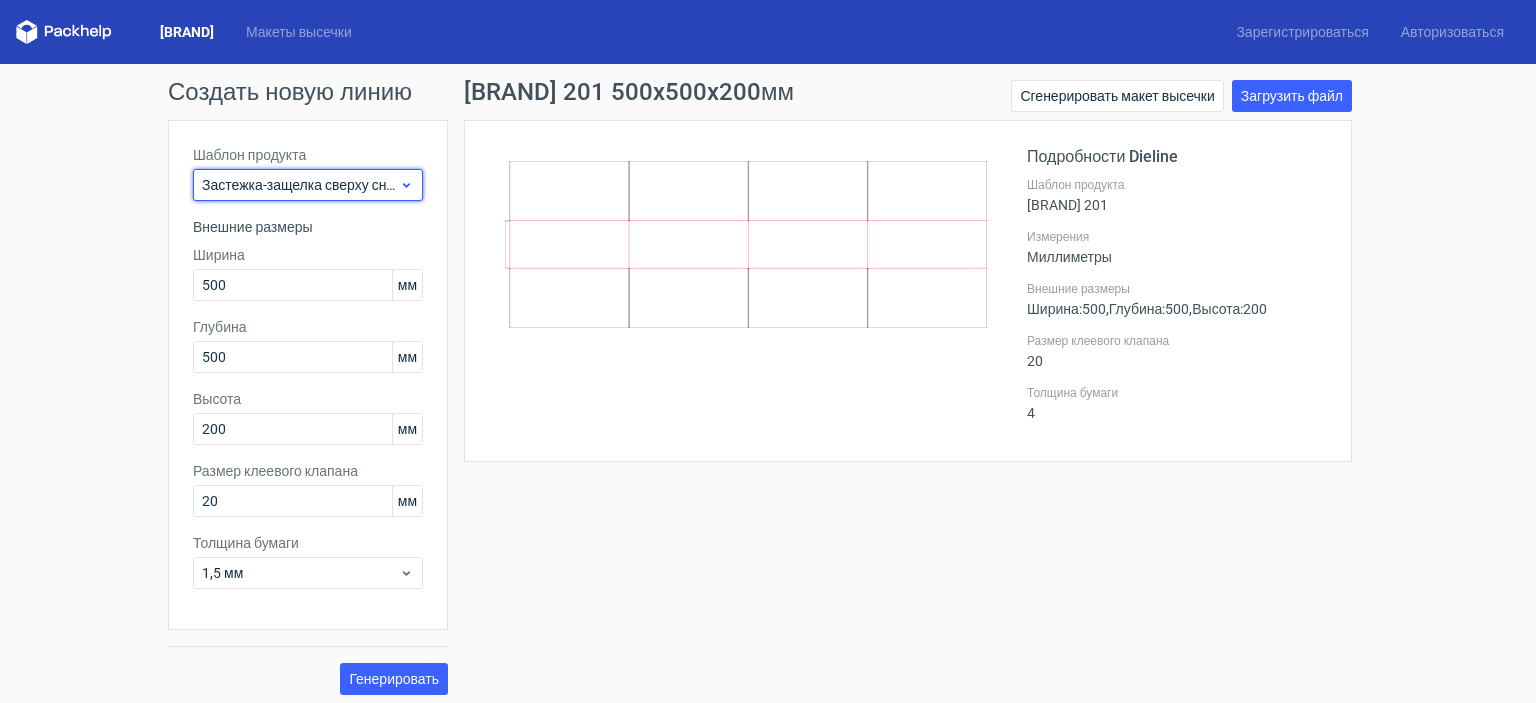 click 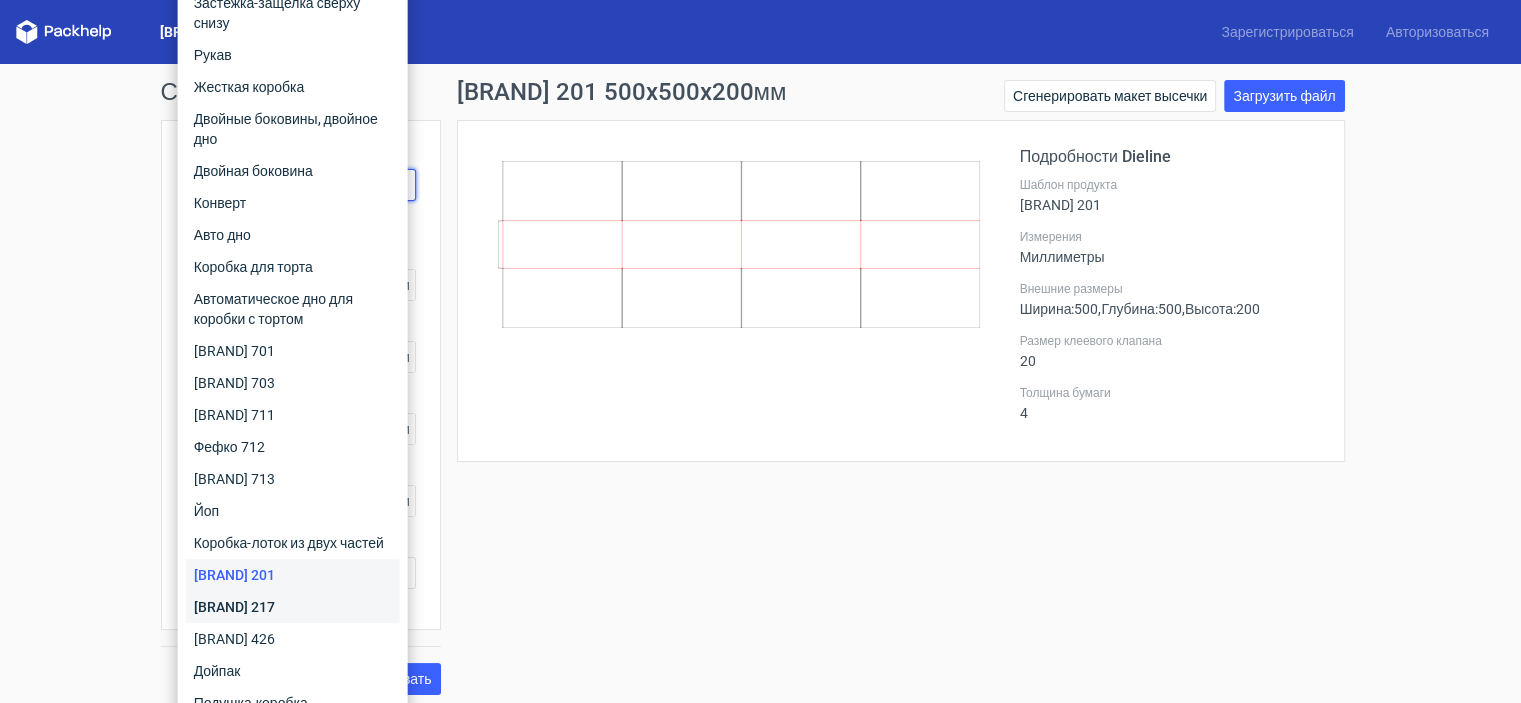 click on "[BRAND] 217" at bounding box center (234, 607) 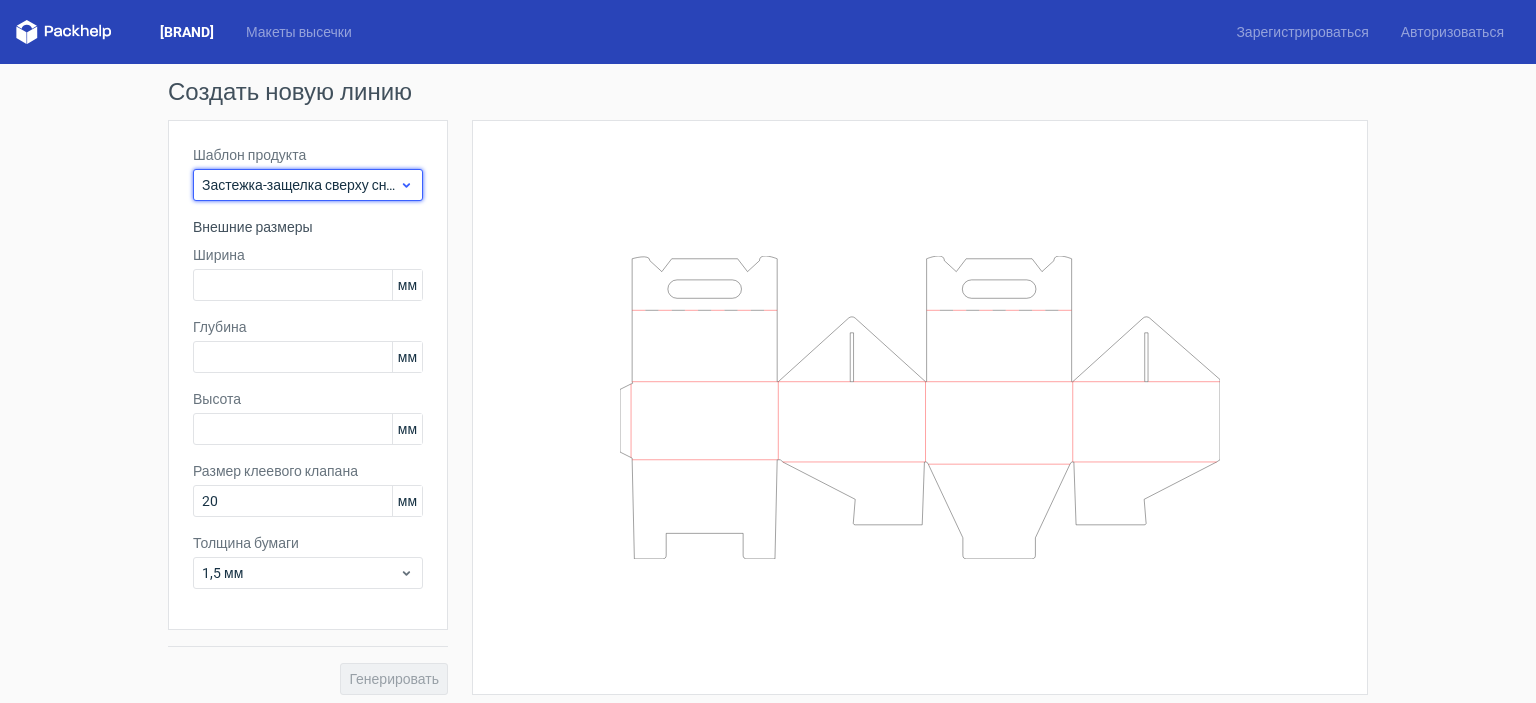 click 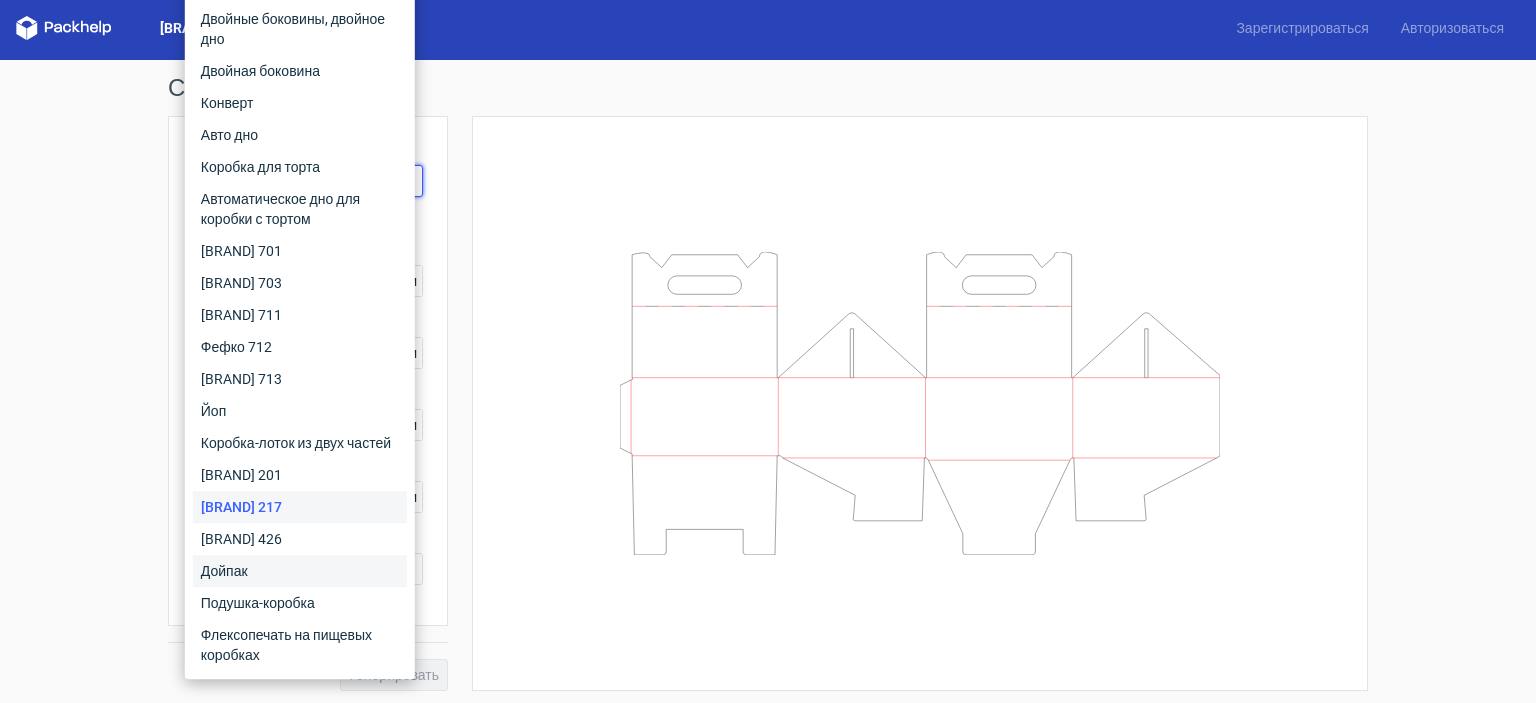scroll, scrollTop: 7, scrollLeft: 0, axis: vertical 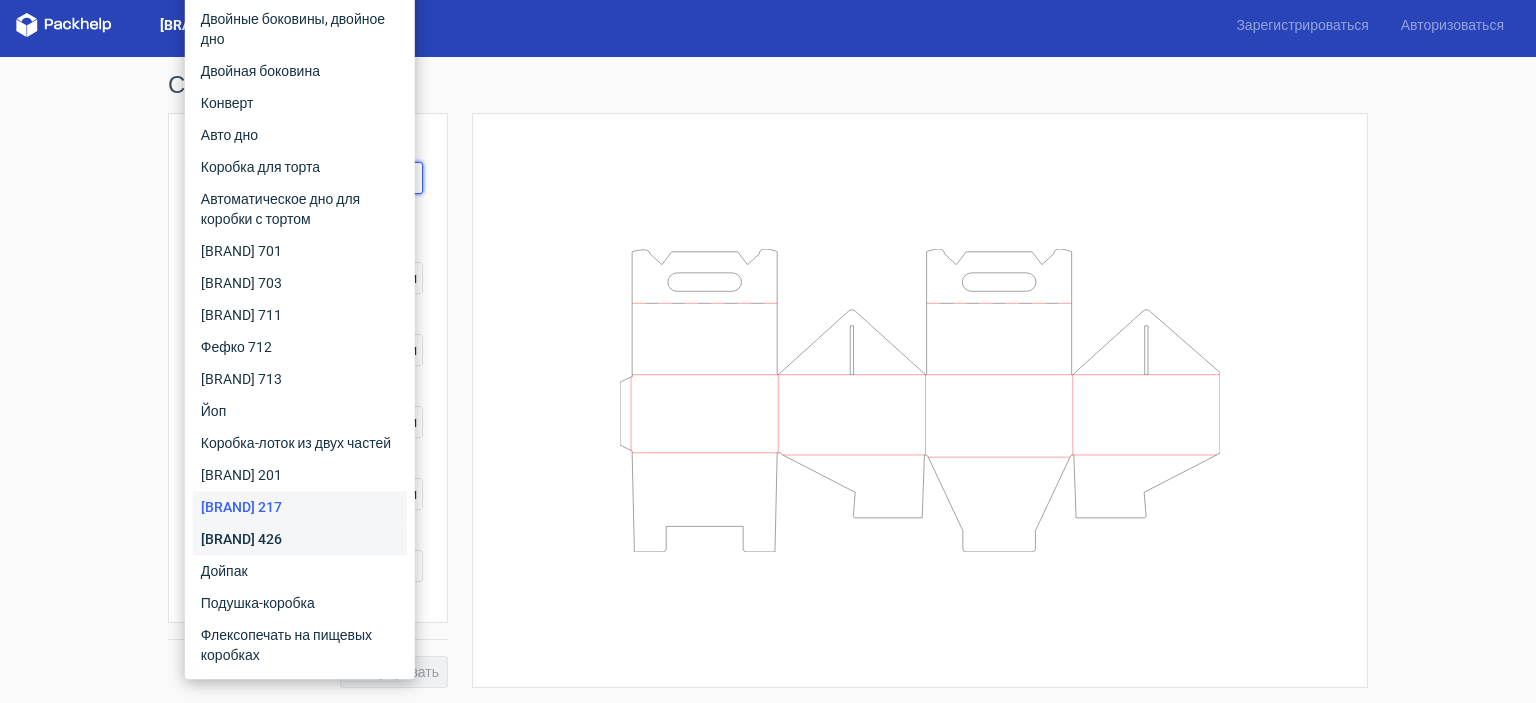 click on "[BRAND] 426" at bounding box center (241, 539) 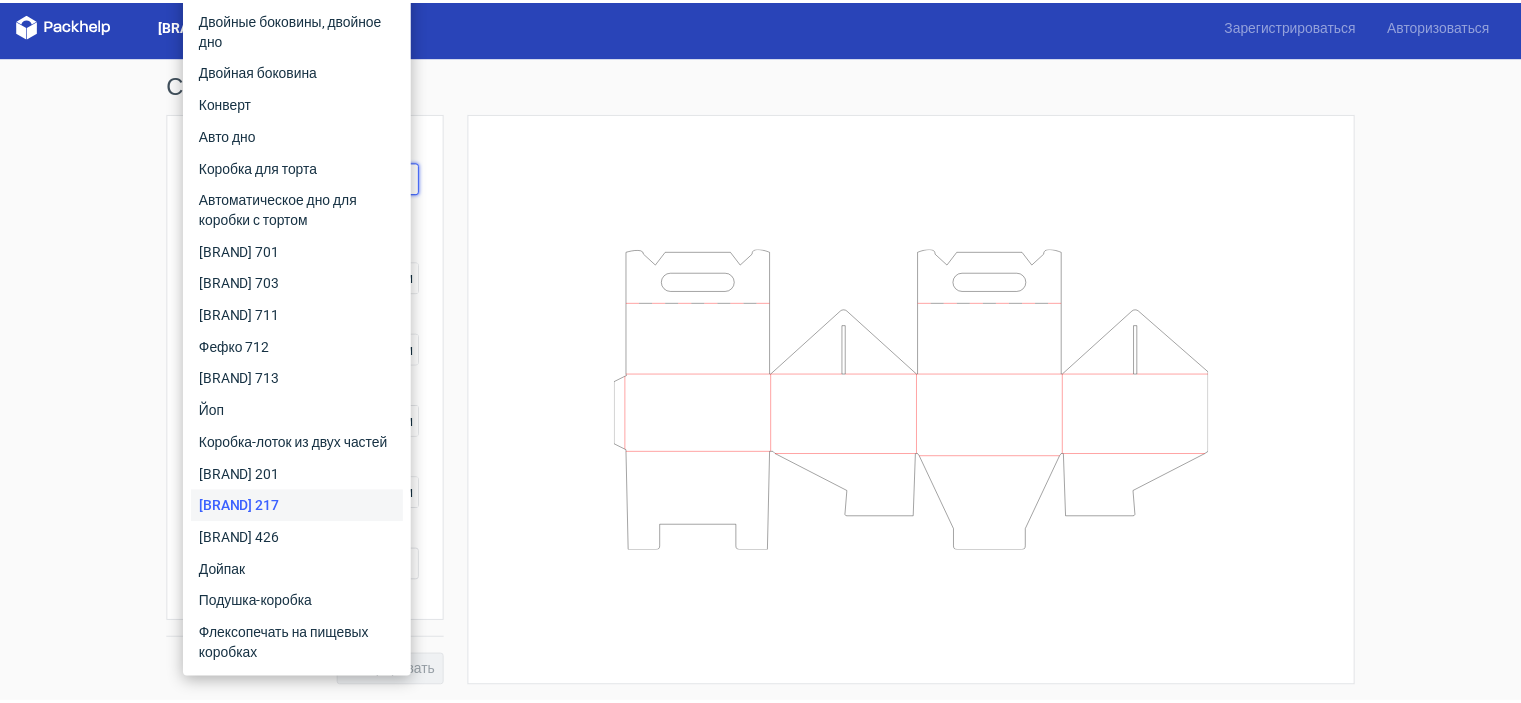 scroll, scrollTop: 0, scrollLeft: 0, axis: both 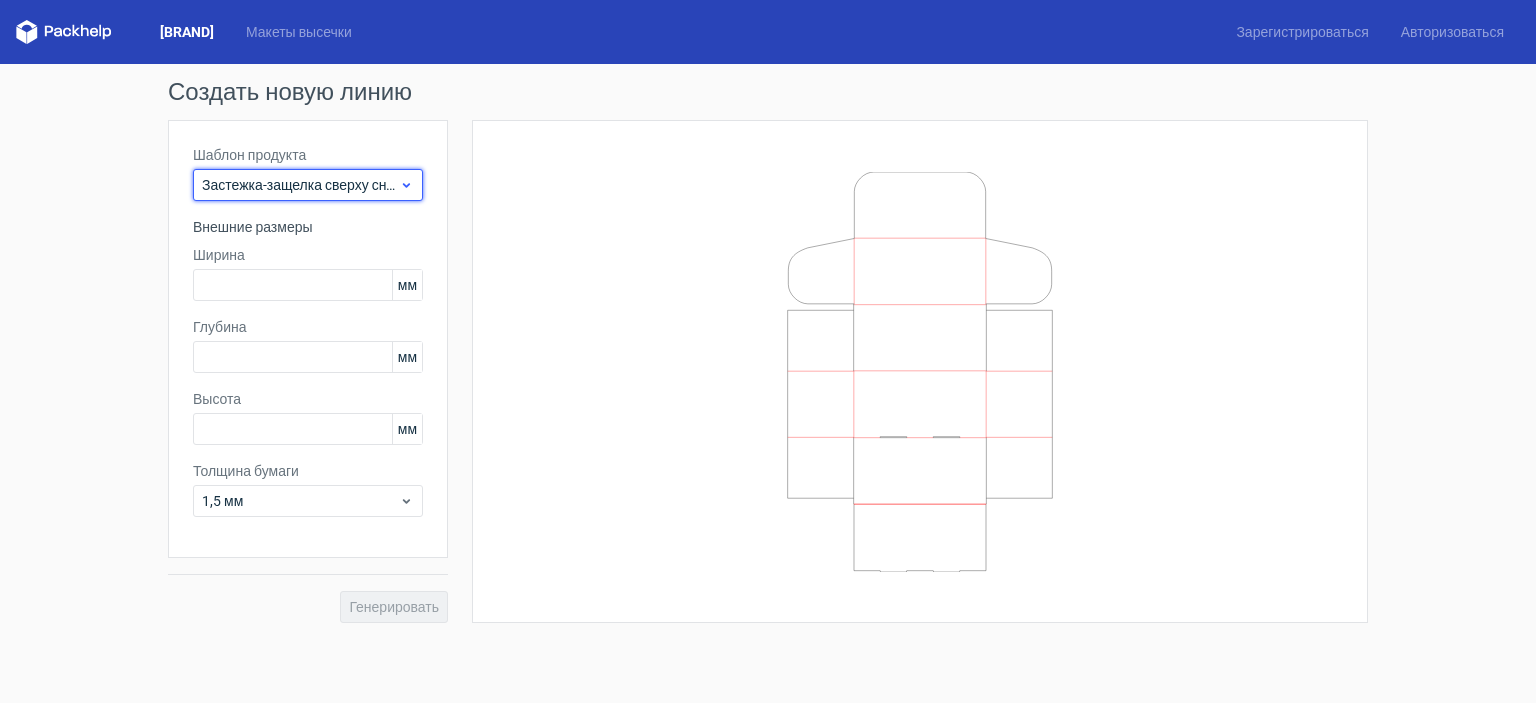 click on "Застежка-защелка сверху снизу" at bounding box center (308, 185) 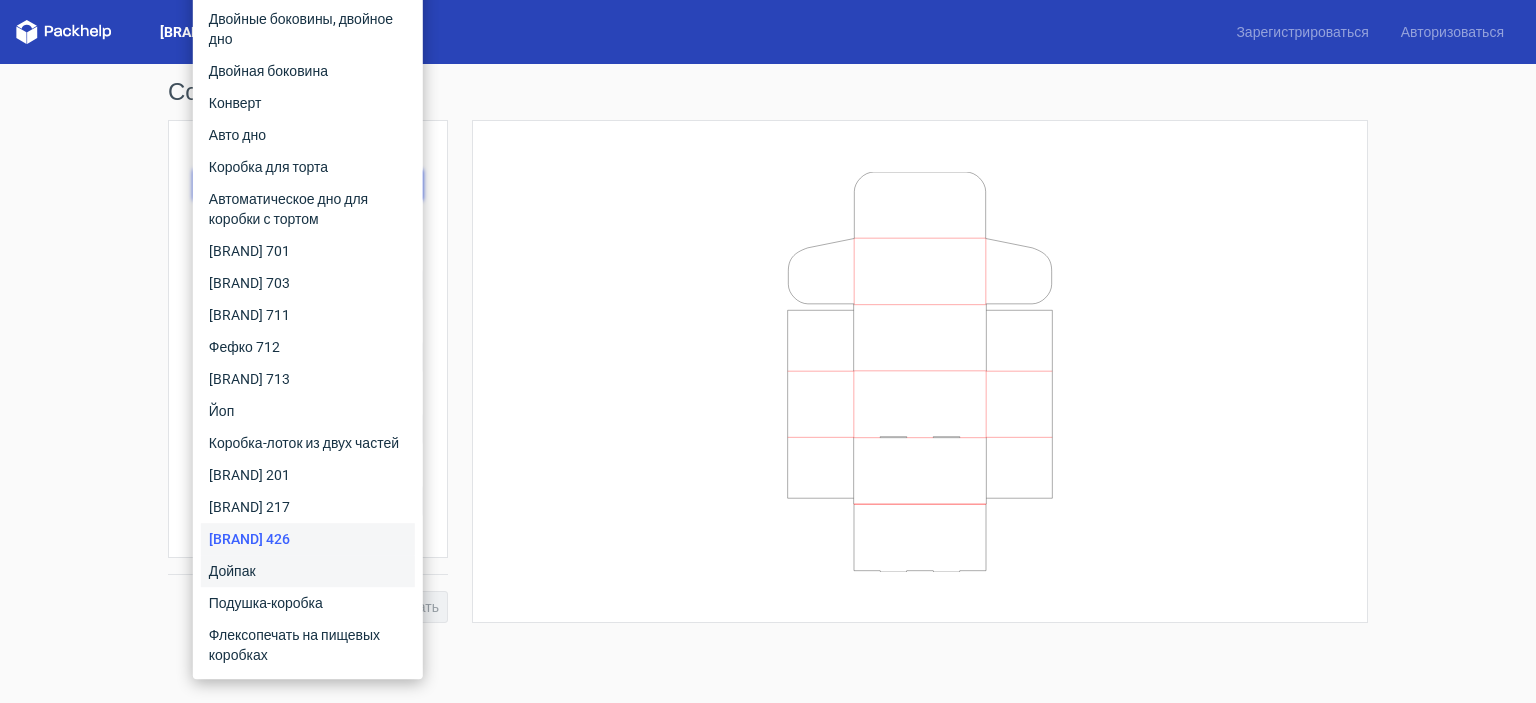 click on "Дойпак" at bounding box center [232, 571] 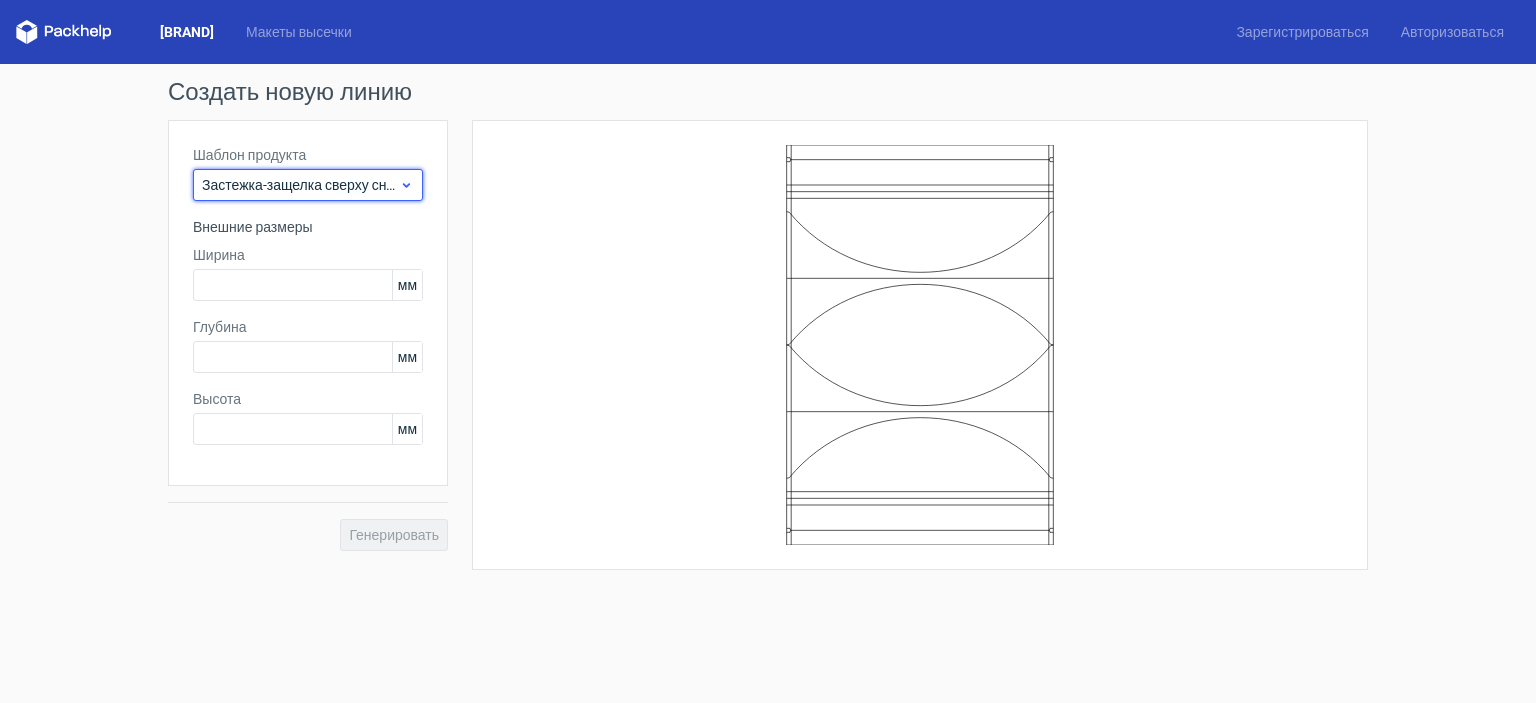 click 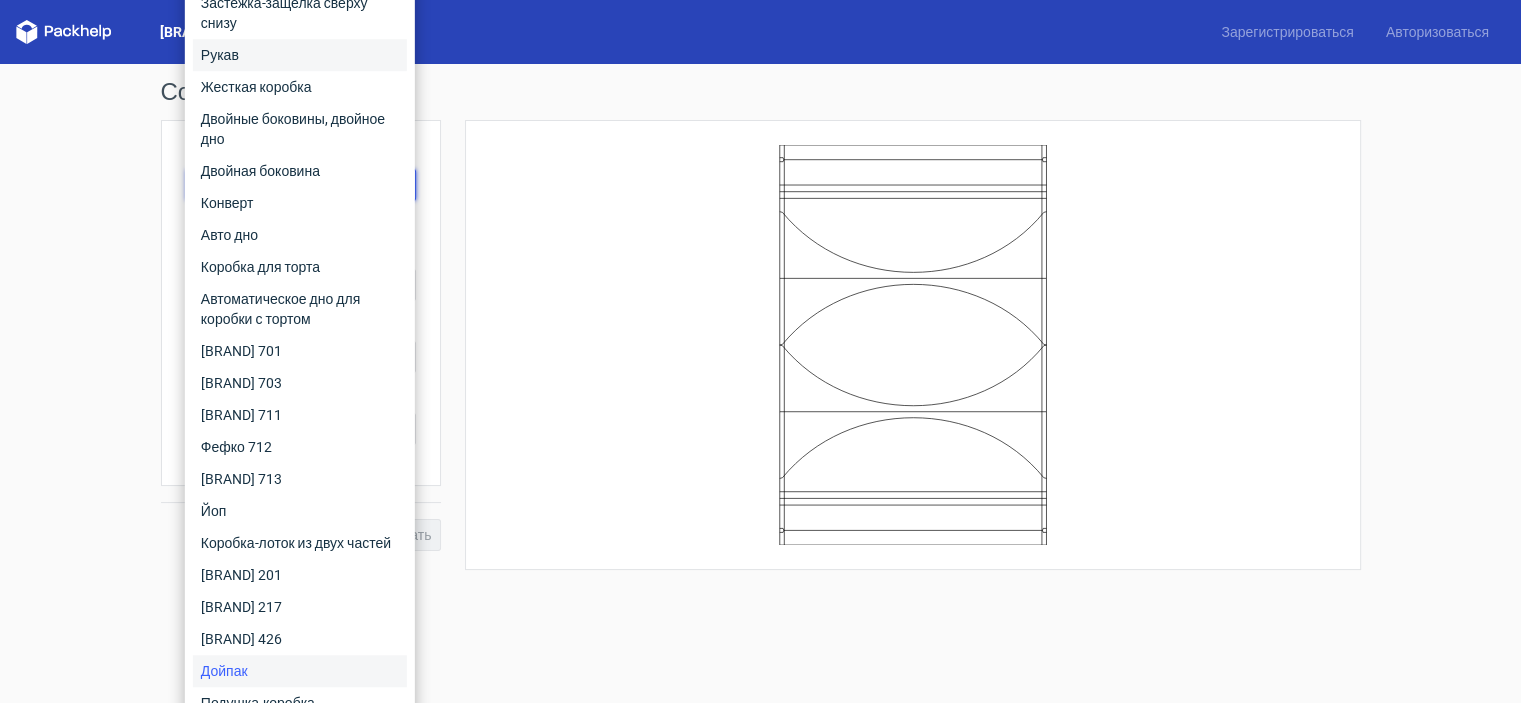 click on "Рукав" at bounding box center (220, 55) 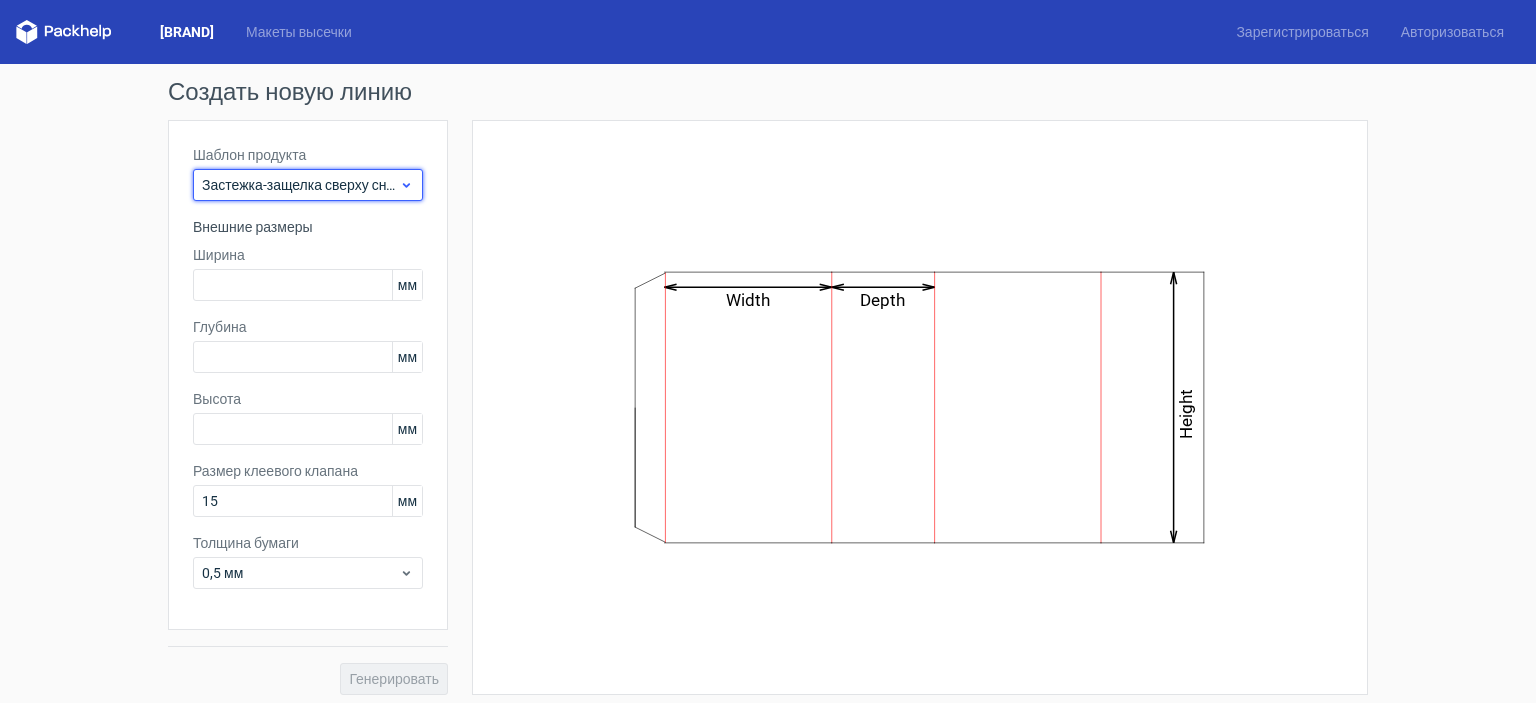 click on "Застежка-защелка сверху снизу" at bounding box center [305, 185] 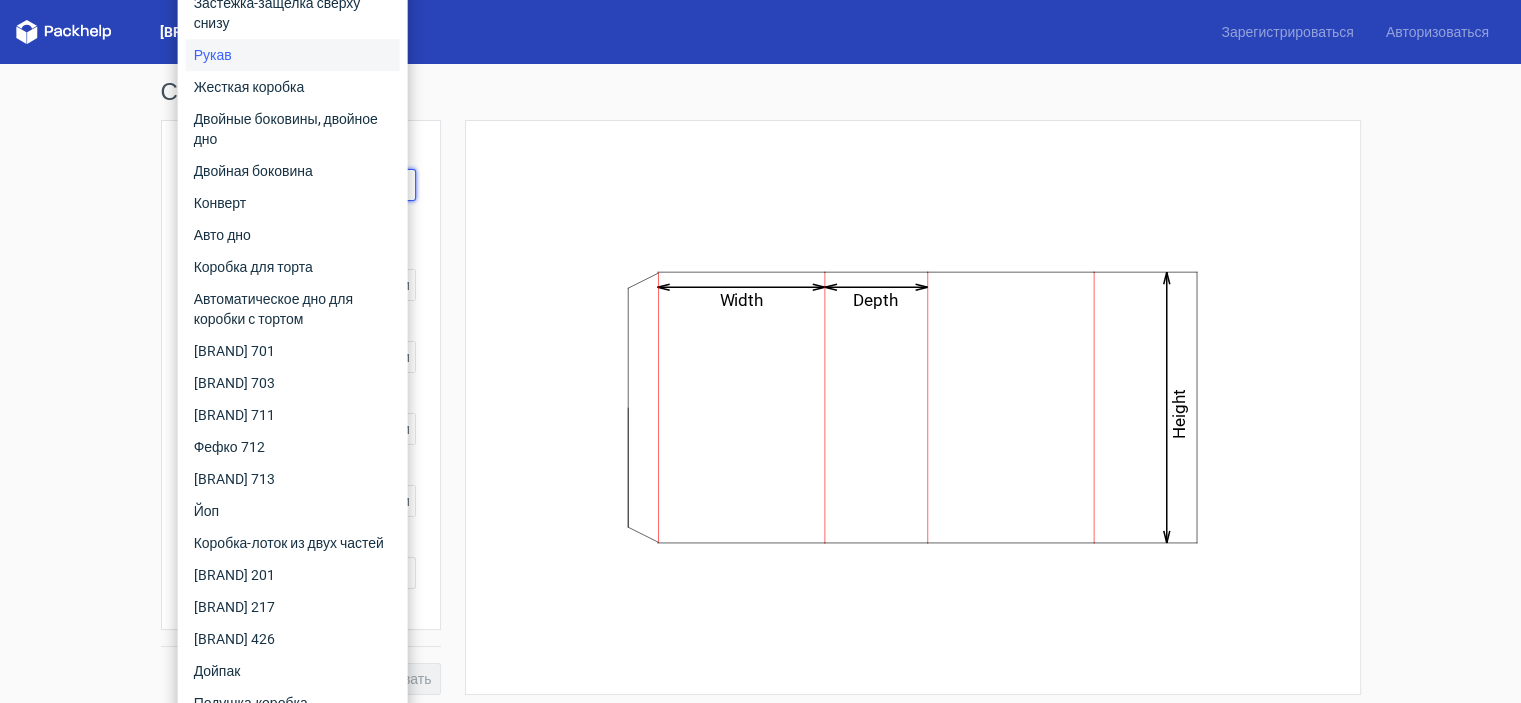 click on "Width
Depth
Height" at bounding box center (913, 407) 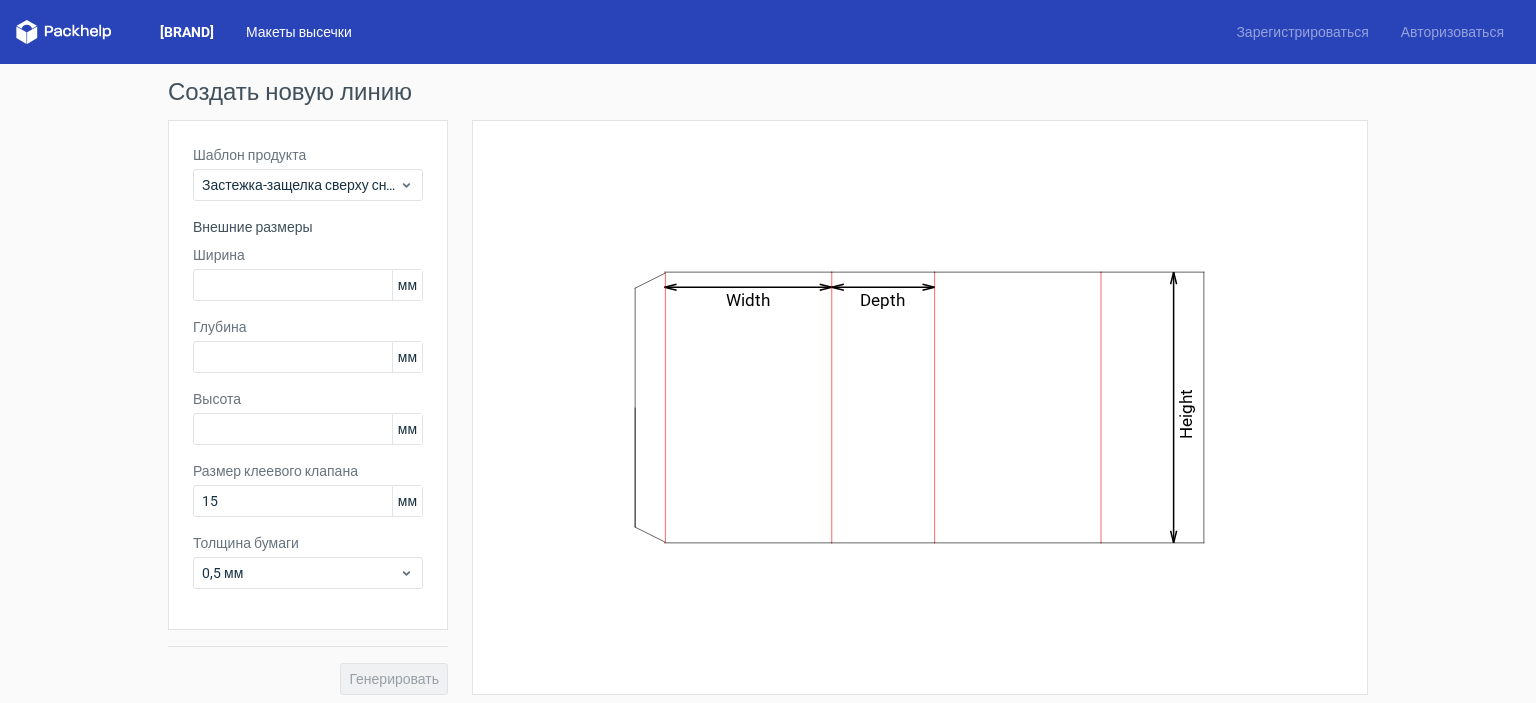 click on "Макеты высечки" at bounding box center (299, 32) 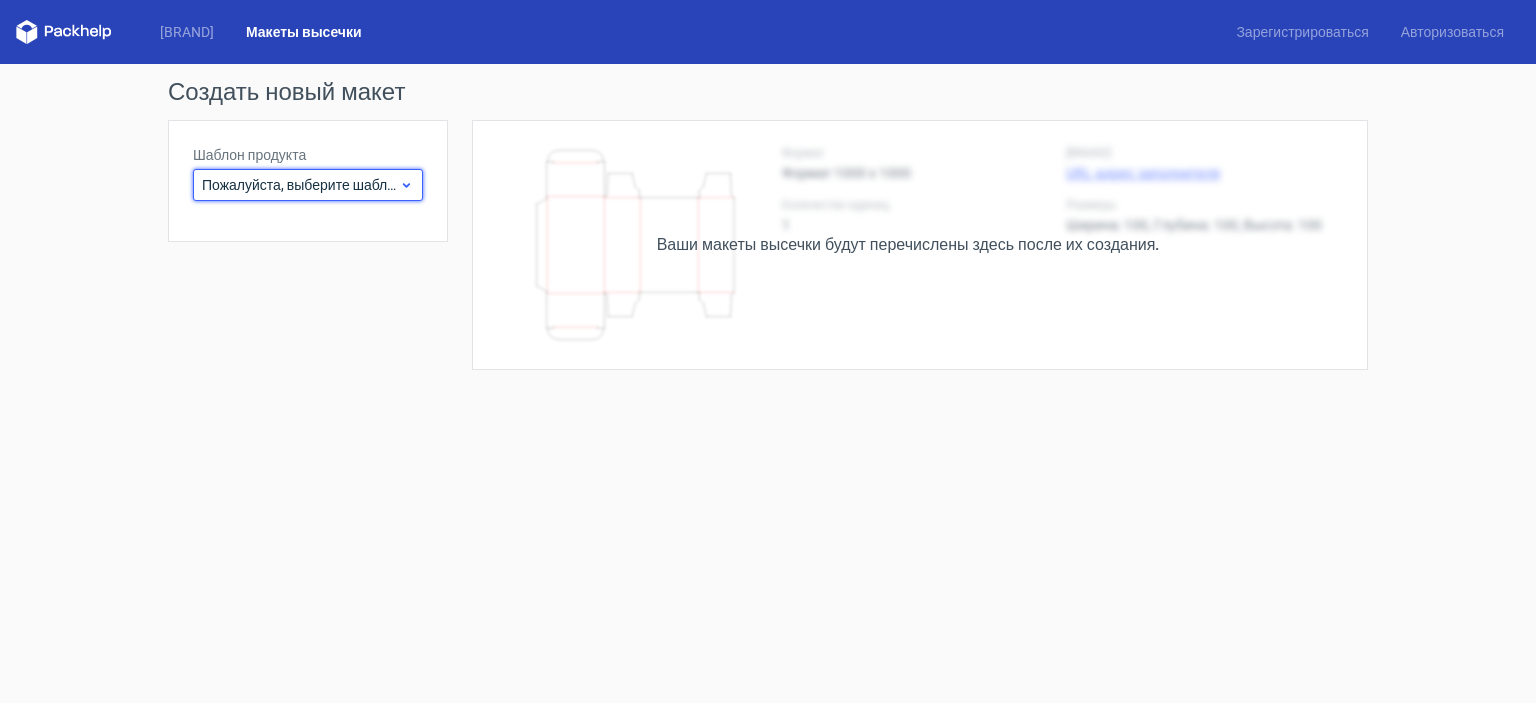 click on "Пожалуйста, выберите шаблон" at bounding box center (302, 185) 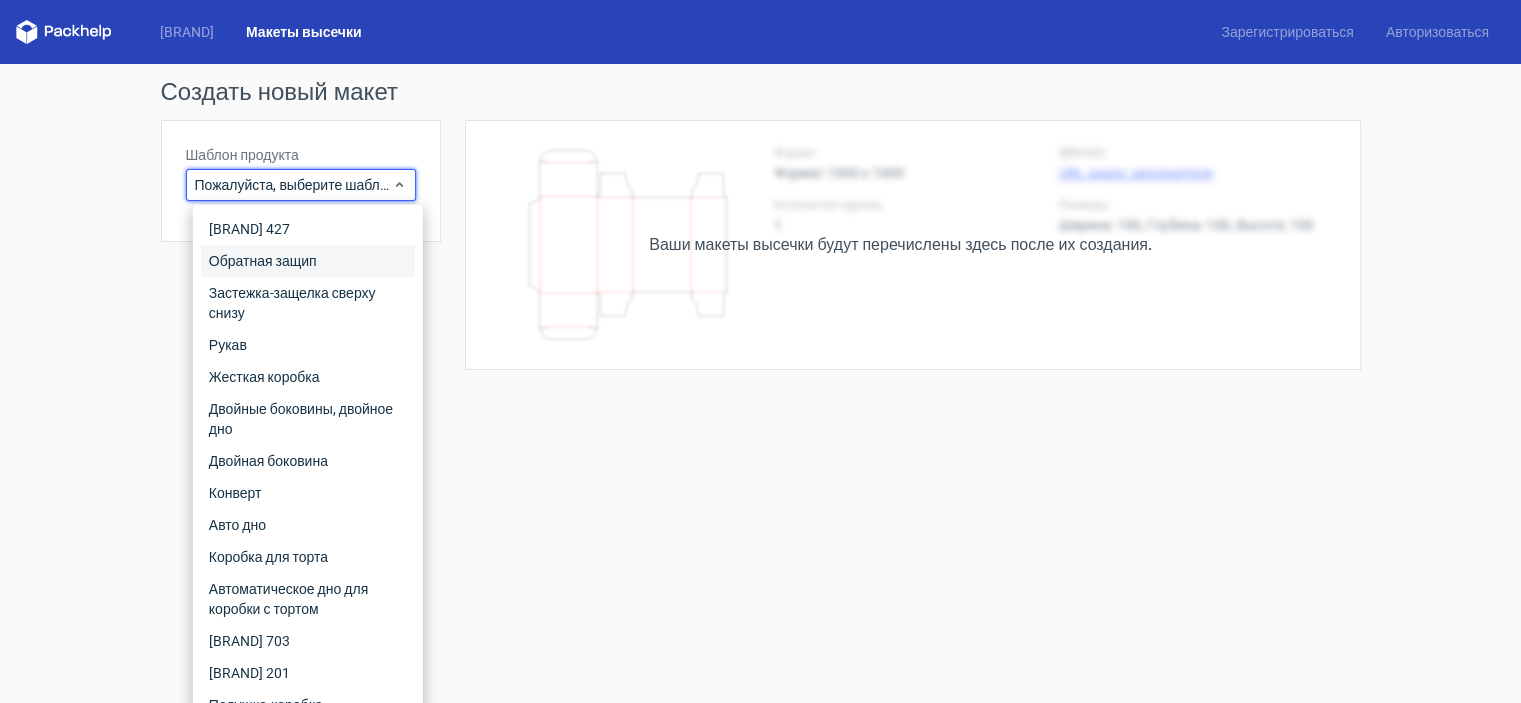 click on "Обратная защип" at bounding box center [263, 261] 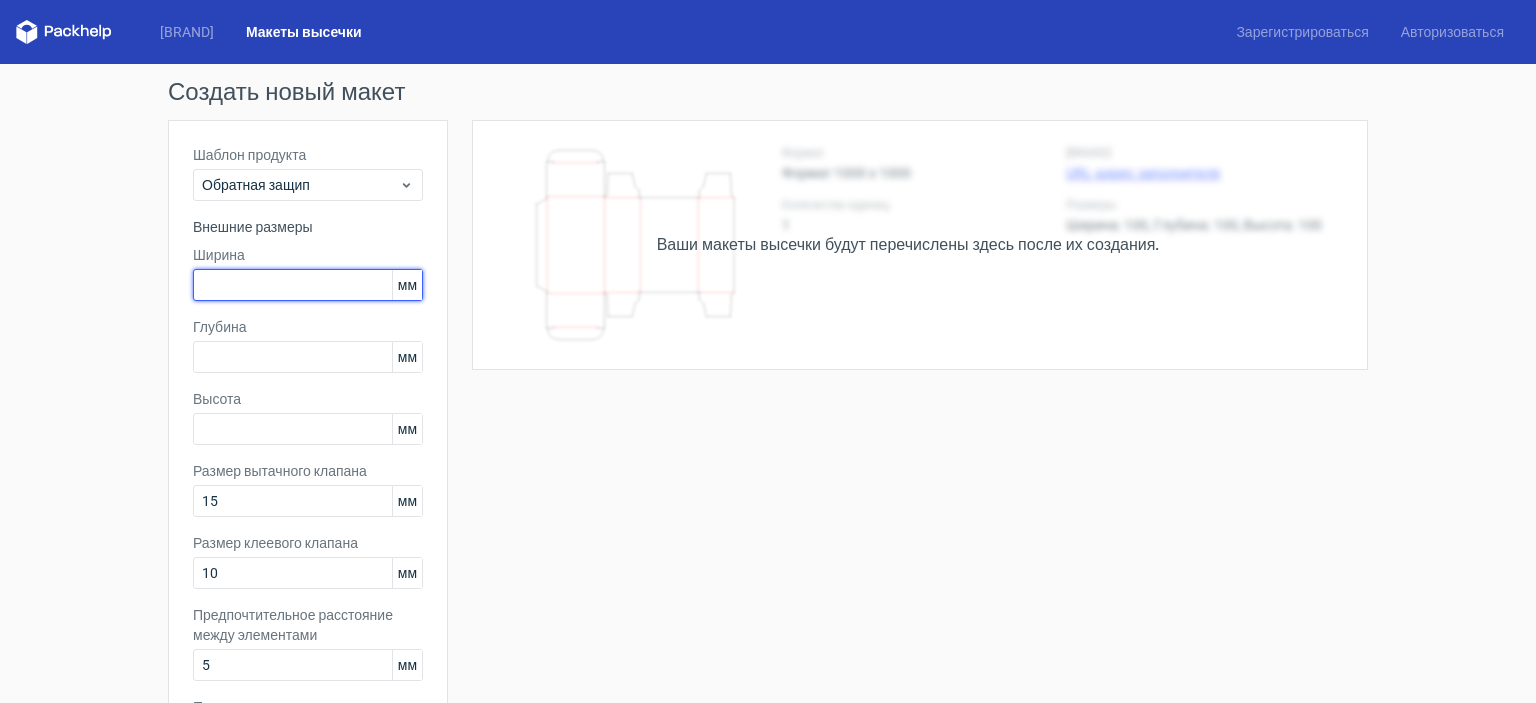 click at bounding box center [308, 285] 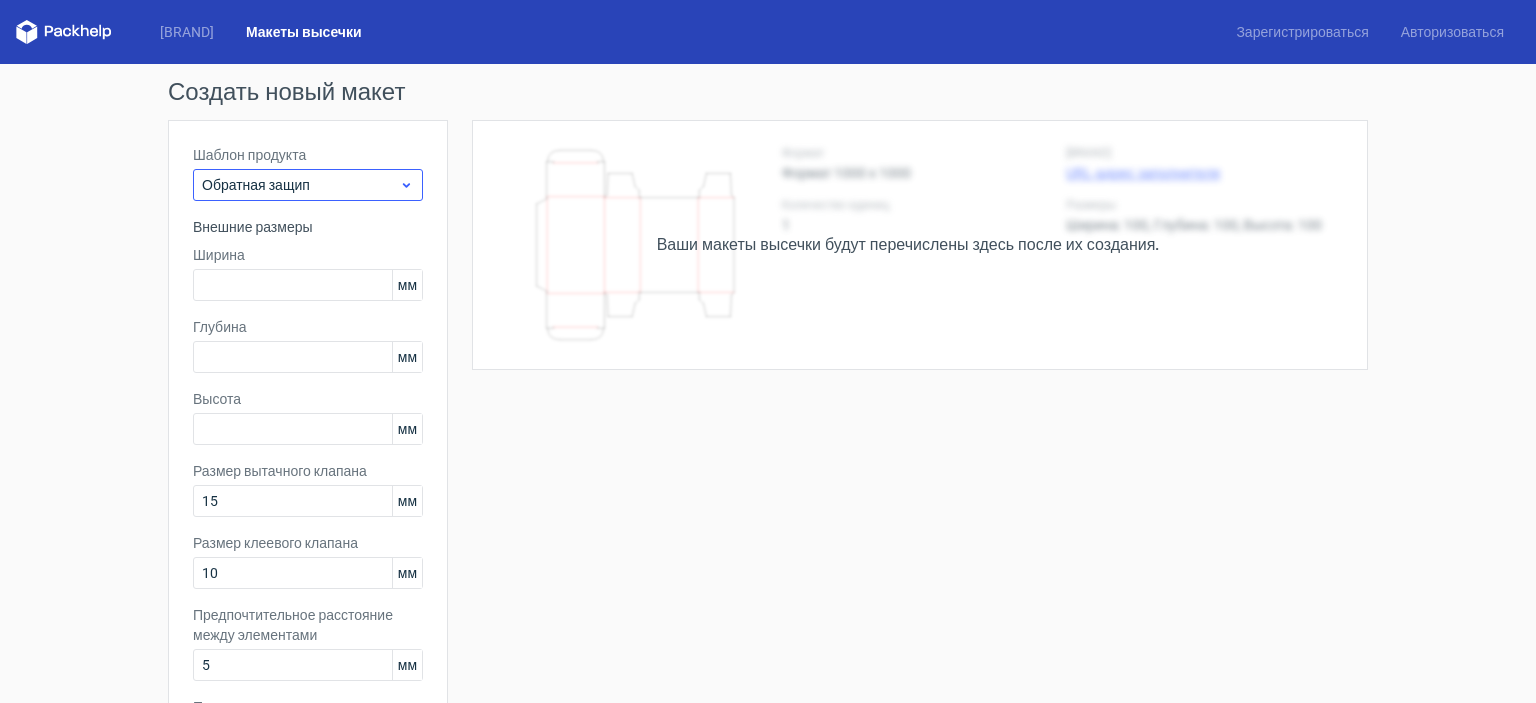 click on "Шаблон продукта Обратная защип" at bounding box center (308, 173) 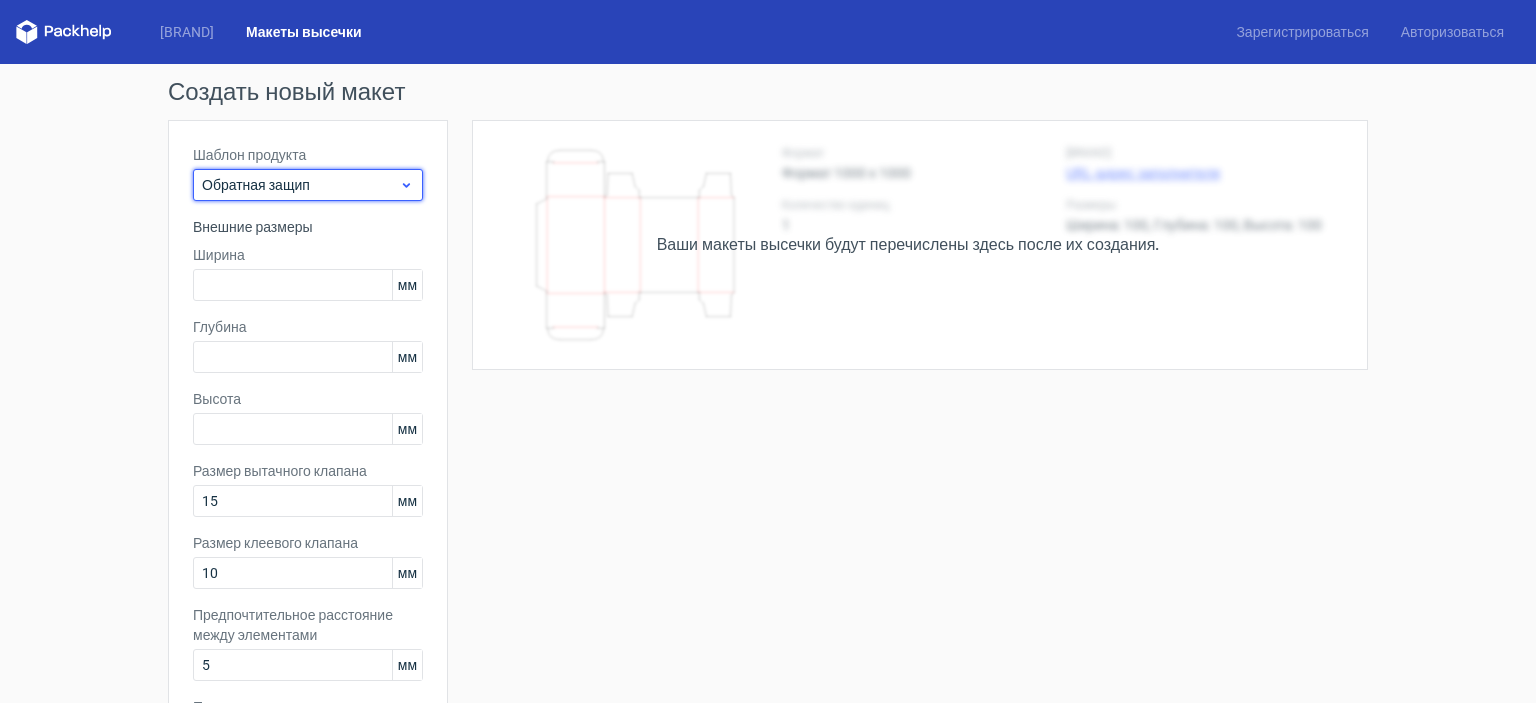 click on "Обратная защип" at bounding box center (300, 185) 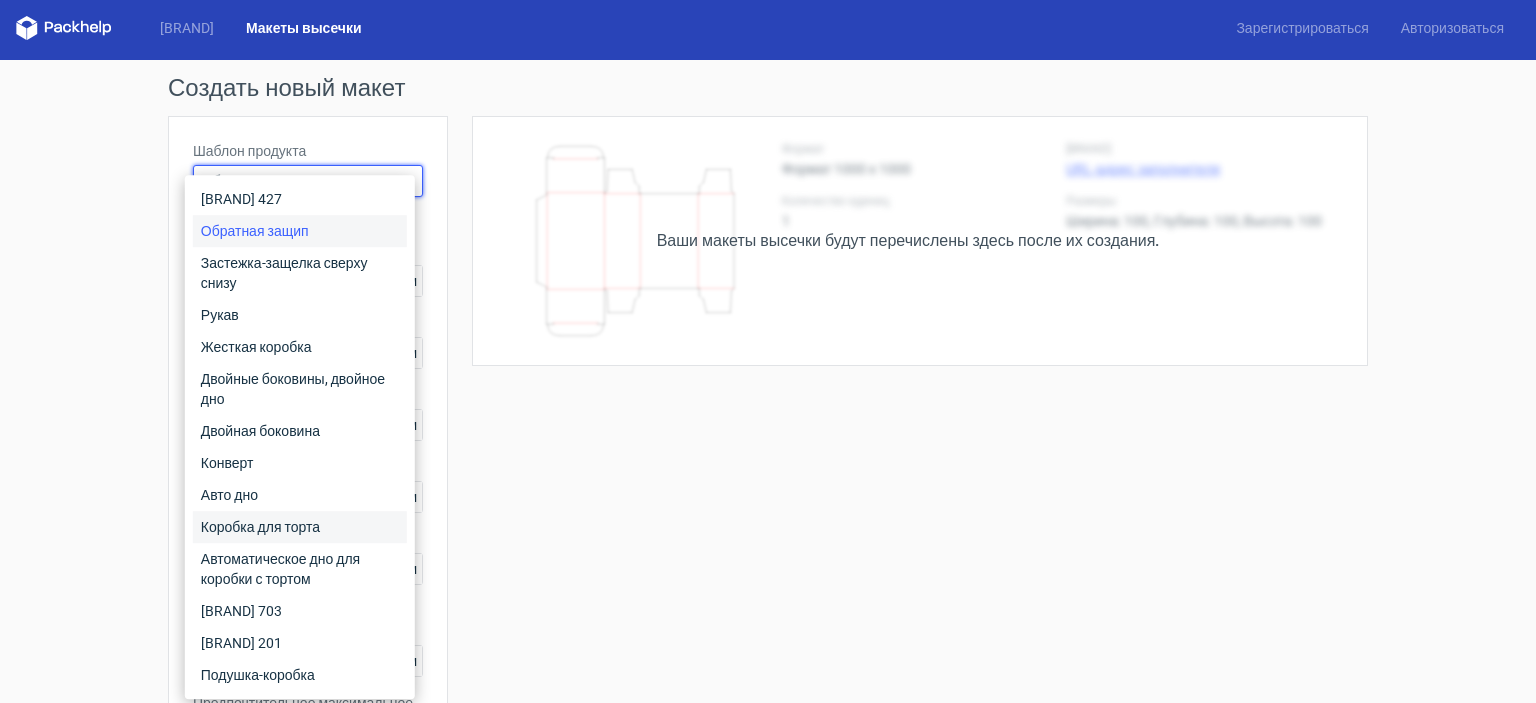 scroll, scrollTop: 0, scrollLeft: 0, axis: both 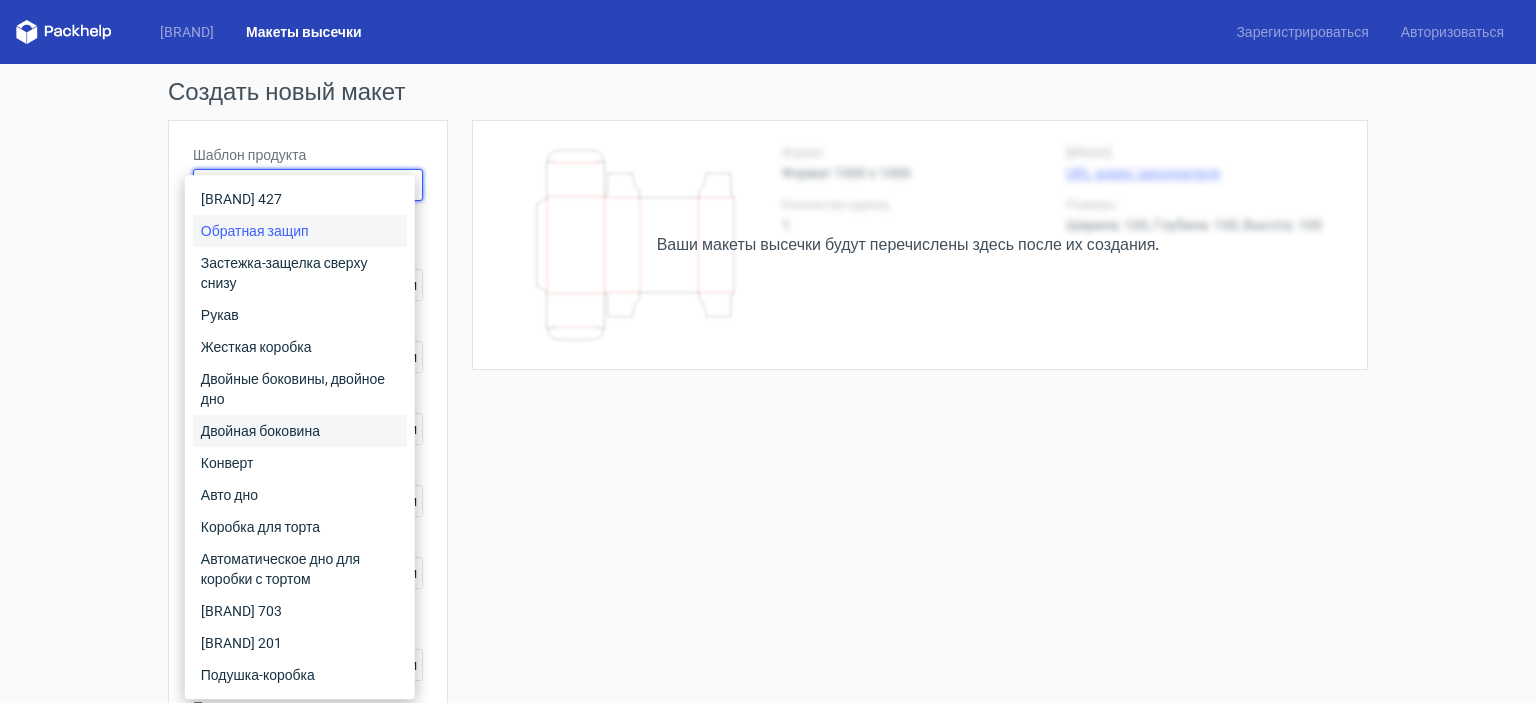 click on "Двойная боковина" at bounding box center (260, 431) 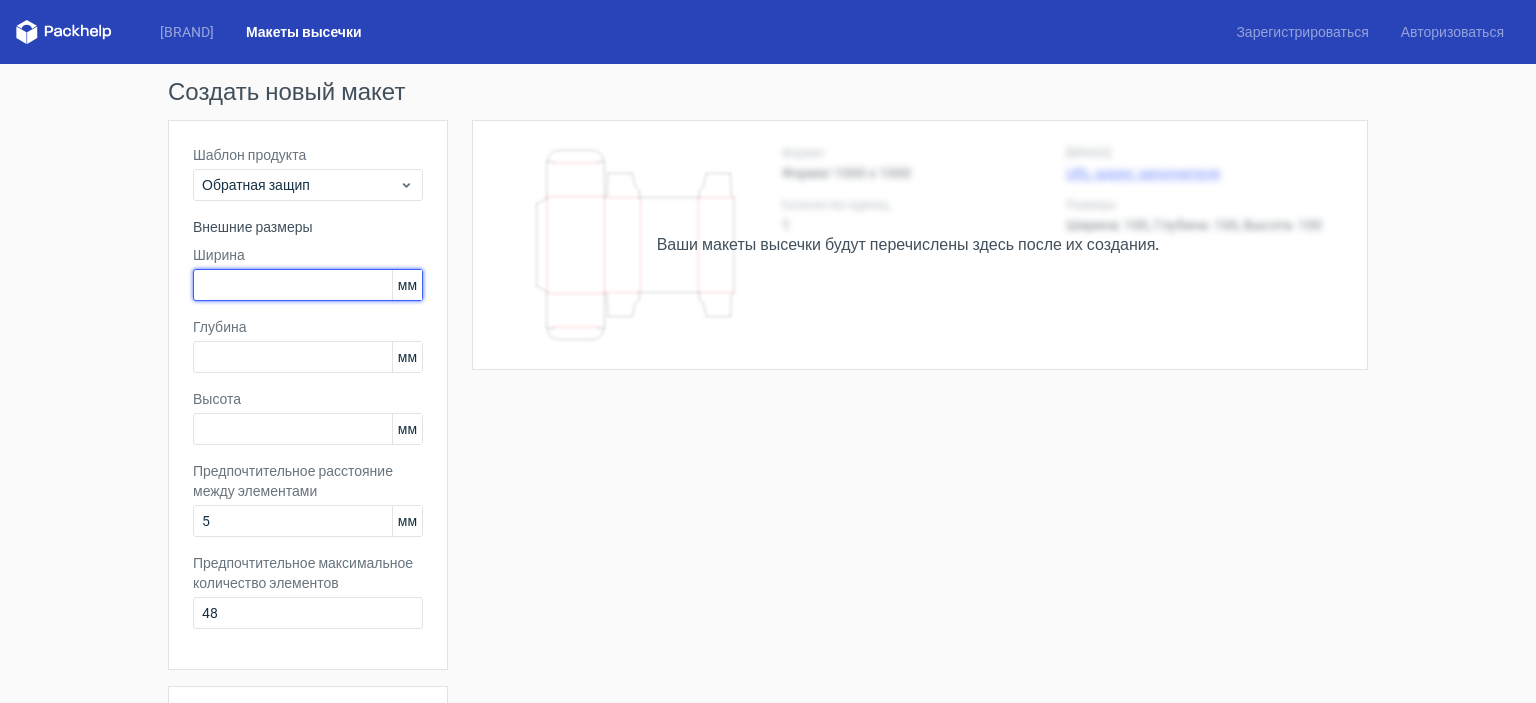 click at bounding box center [308, 285] 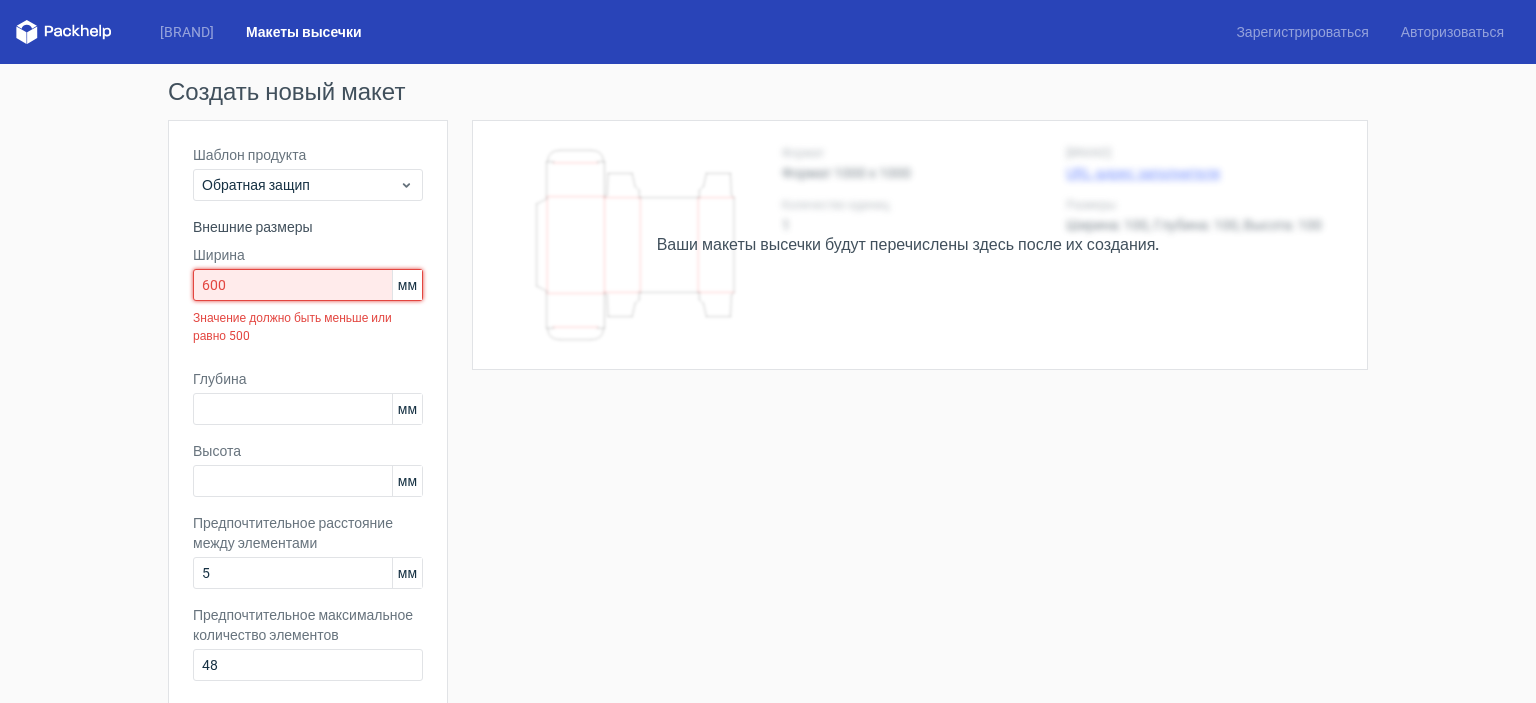 drag, startPoint x: 280, startPoint y: 279, endPoint x: 164, endPoint y: 283, distance: 116.06895 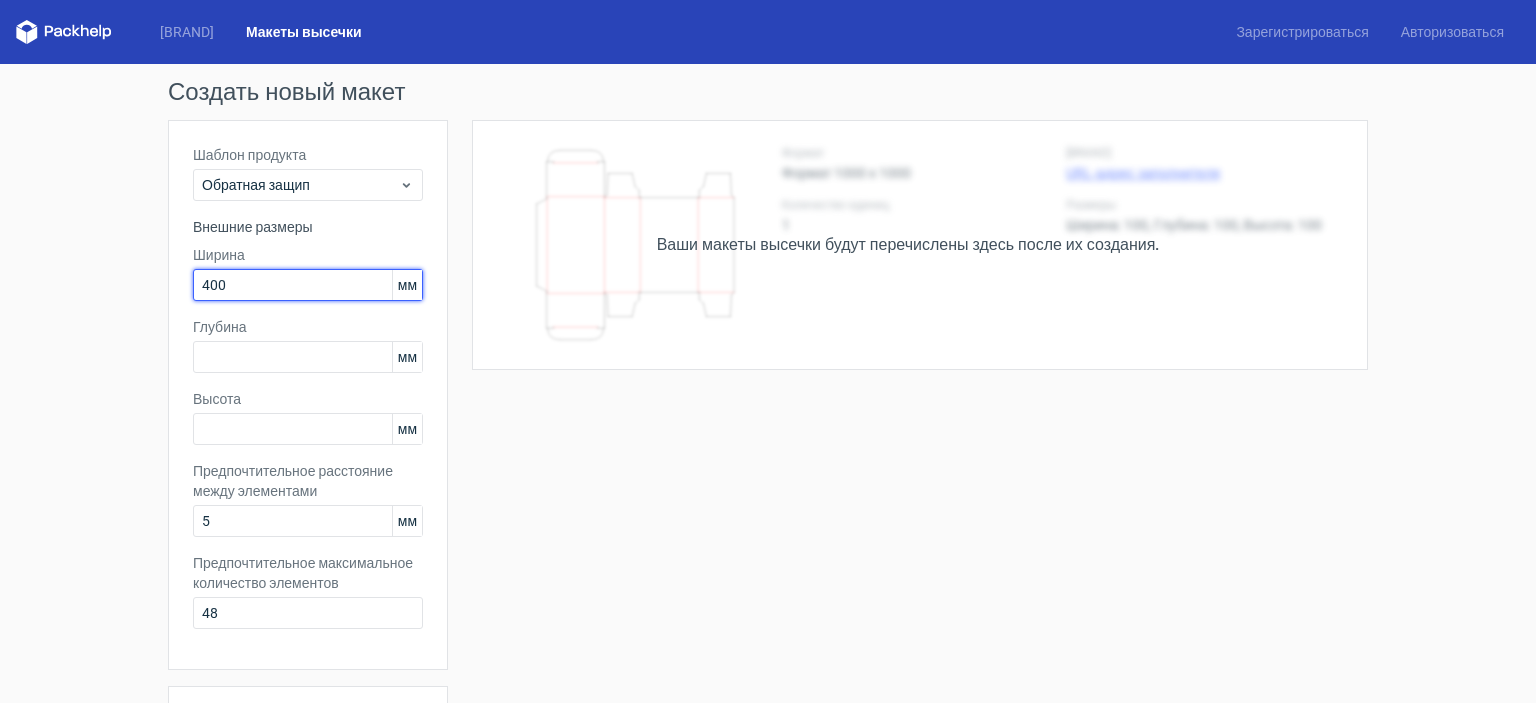 type on "400" 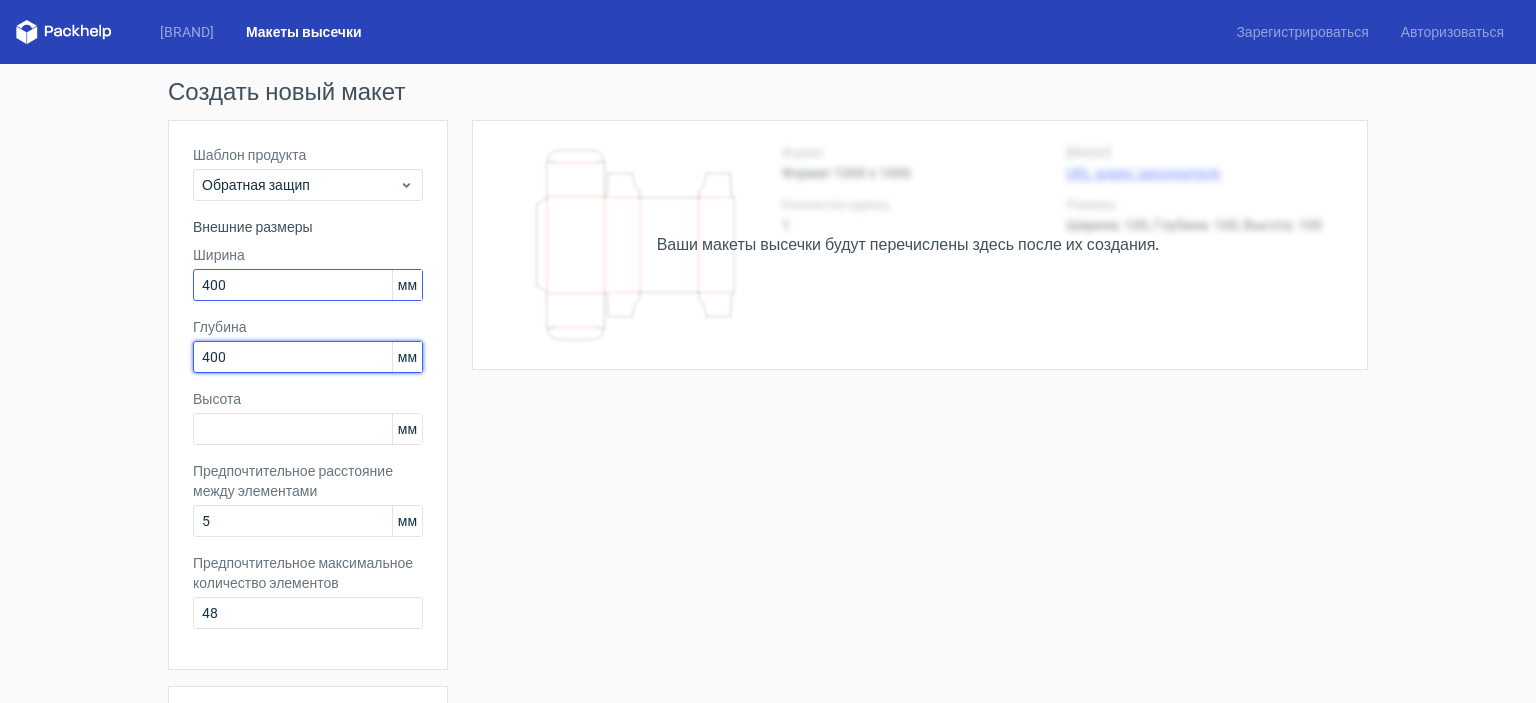 type on "400" 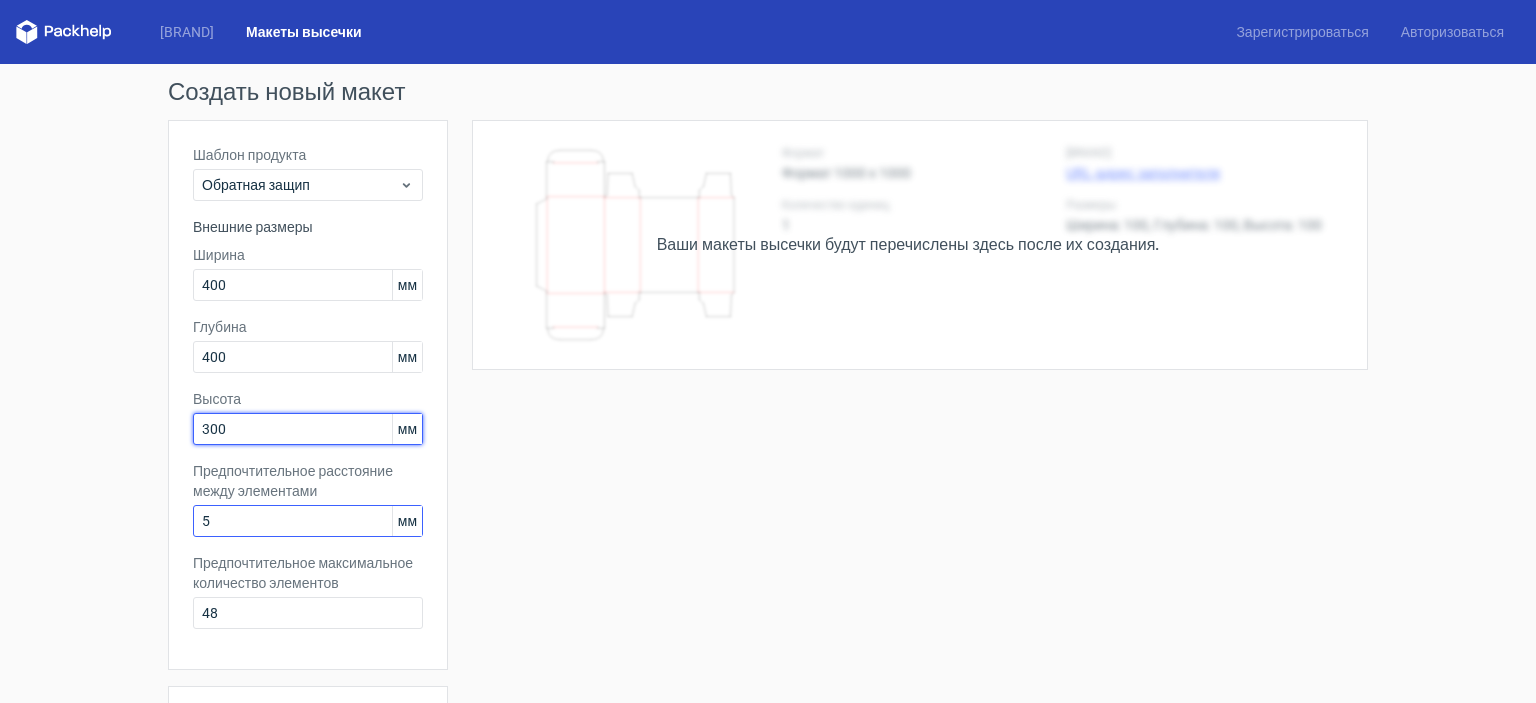 type on "300" 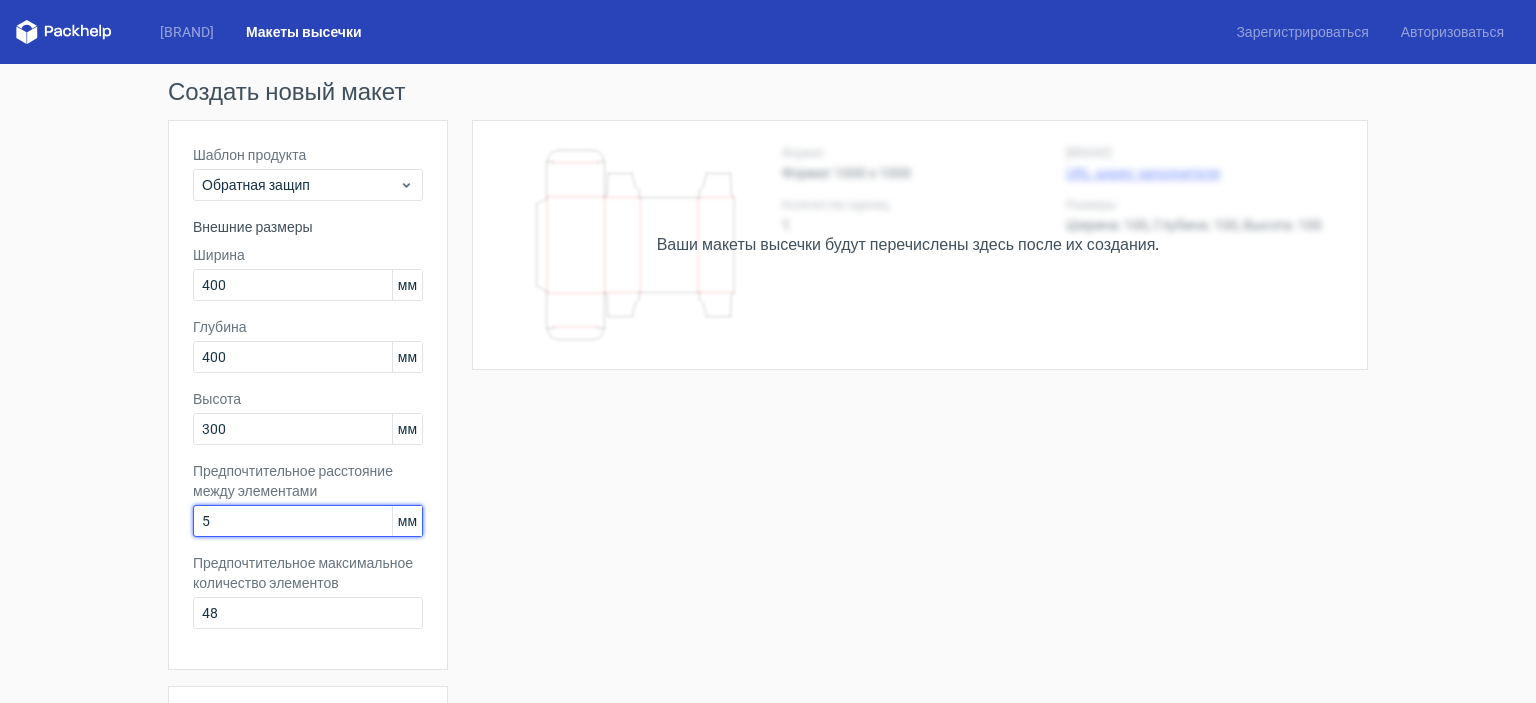 click on "5" at bounding box center (308, 521) 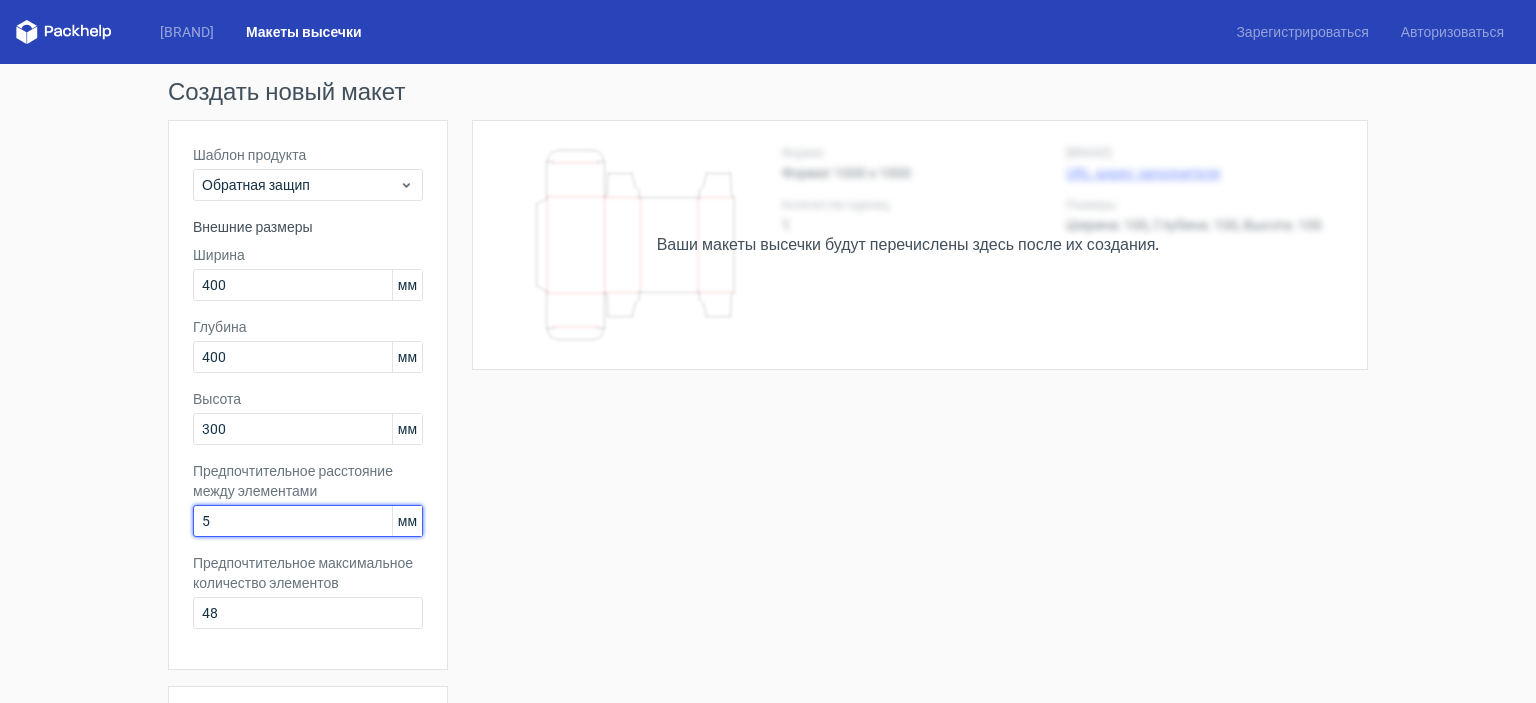 click on "5" at bounding box center [308, 521] 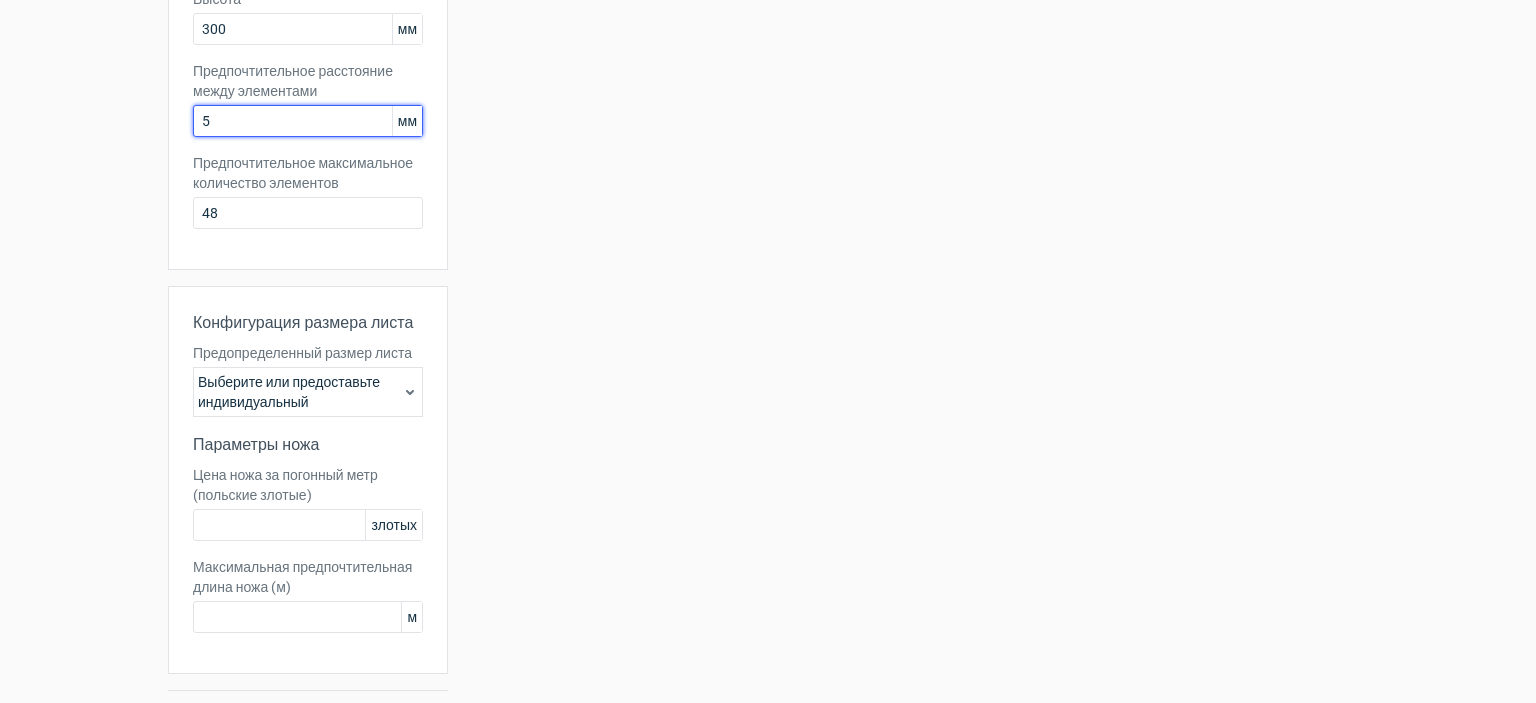 scroll, scrollTop: 450, scrollLeft: 0, axis: vertical 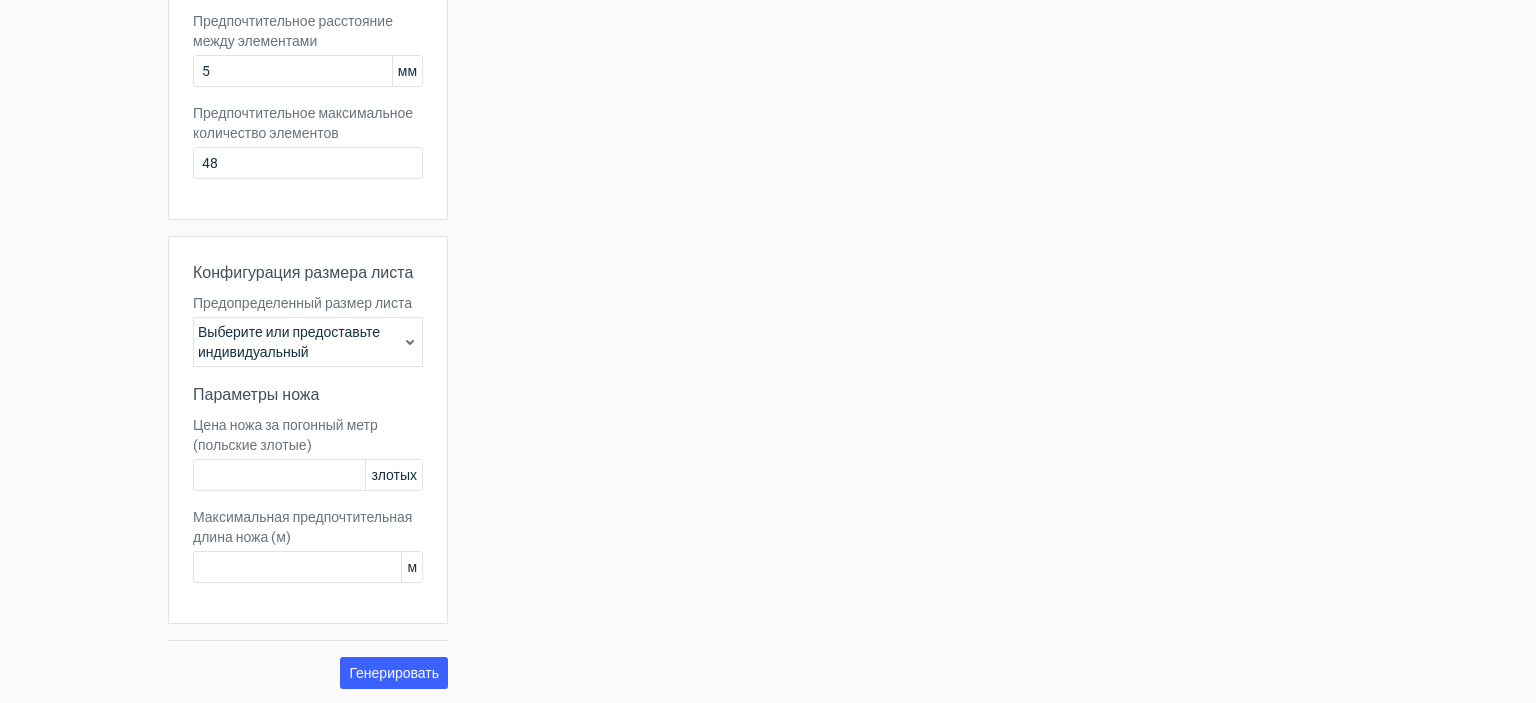 click 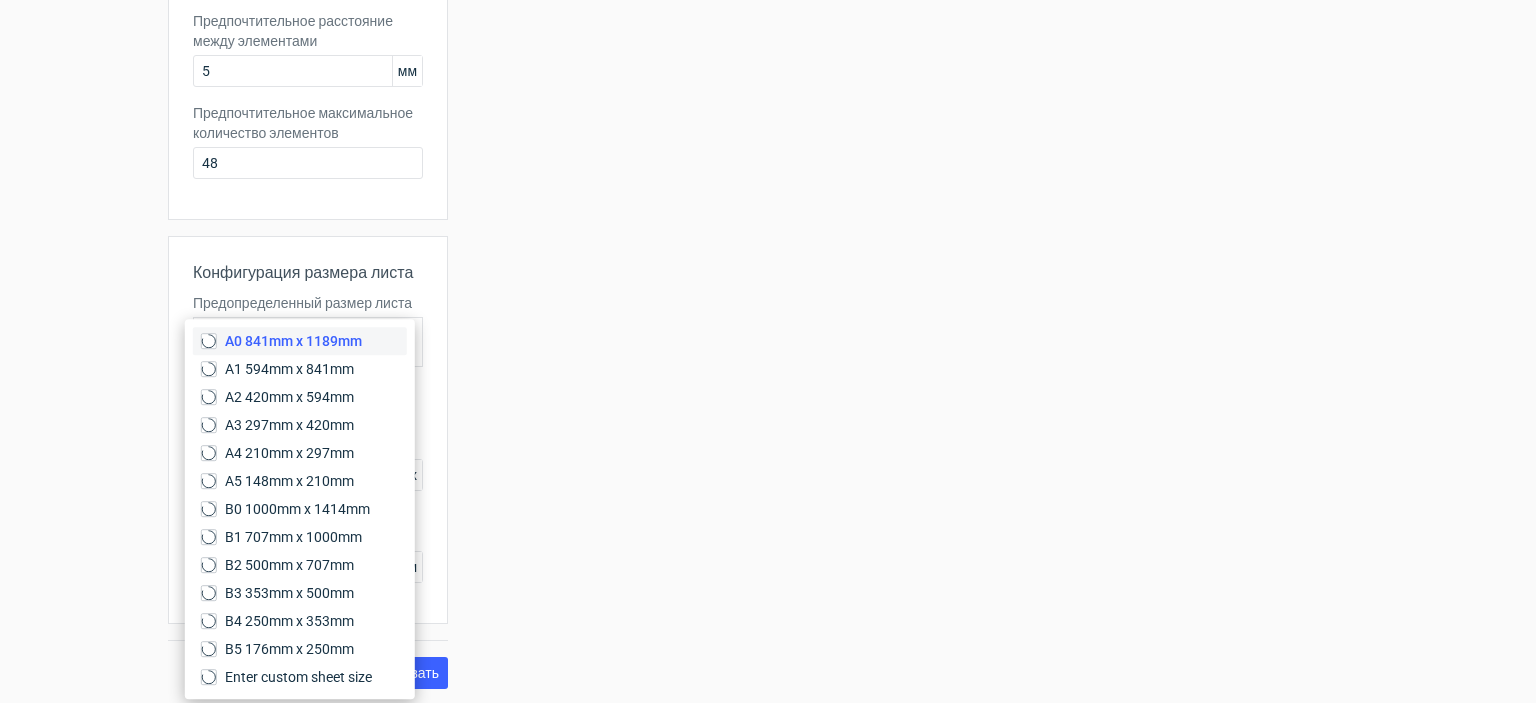 click on "A0 841mm x 1189mm" at bounding box center [300, 341] 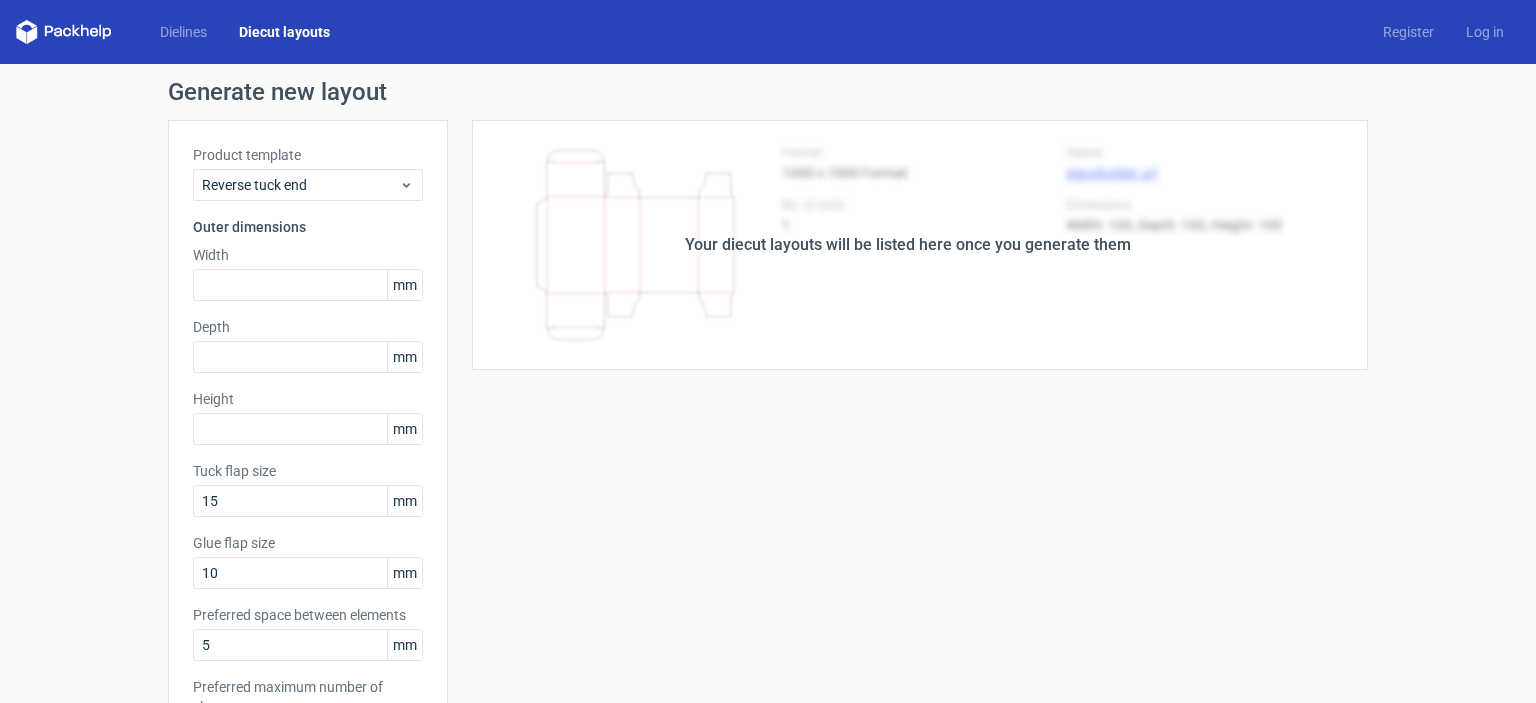 scroll, scrollTop: 0, scrollLeft: 0, axis: both 